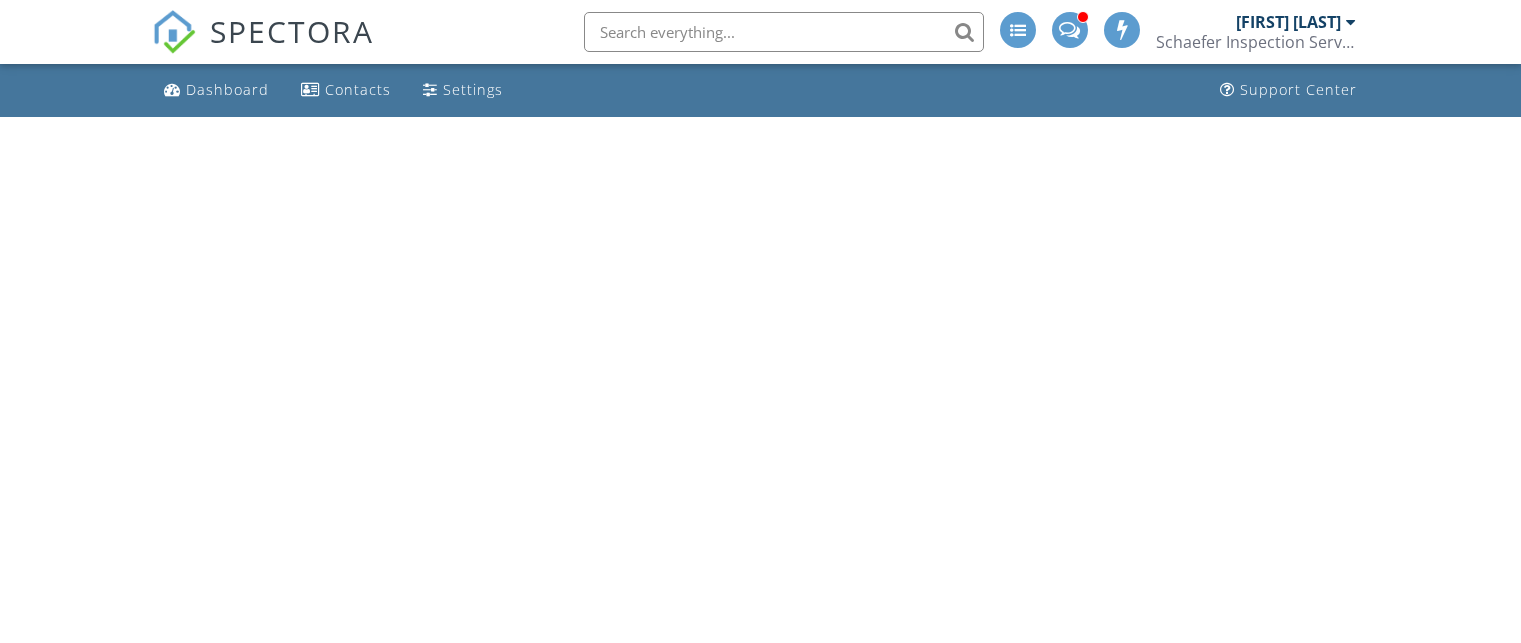 scroll, scrollTop: 0, scrollLeft: 0, axis: both 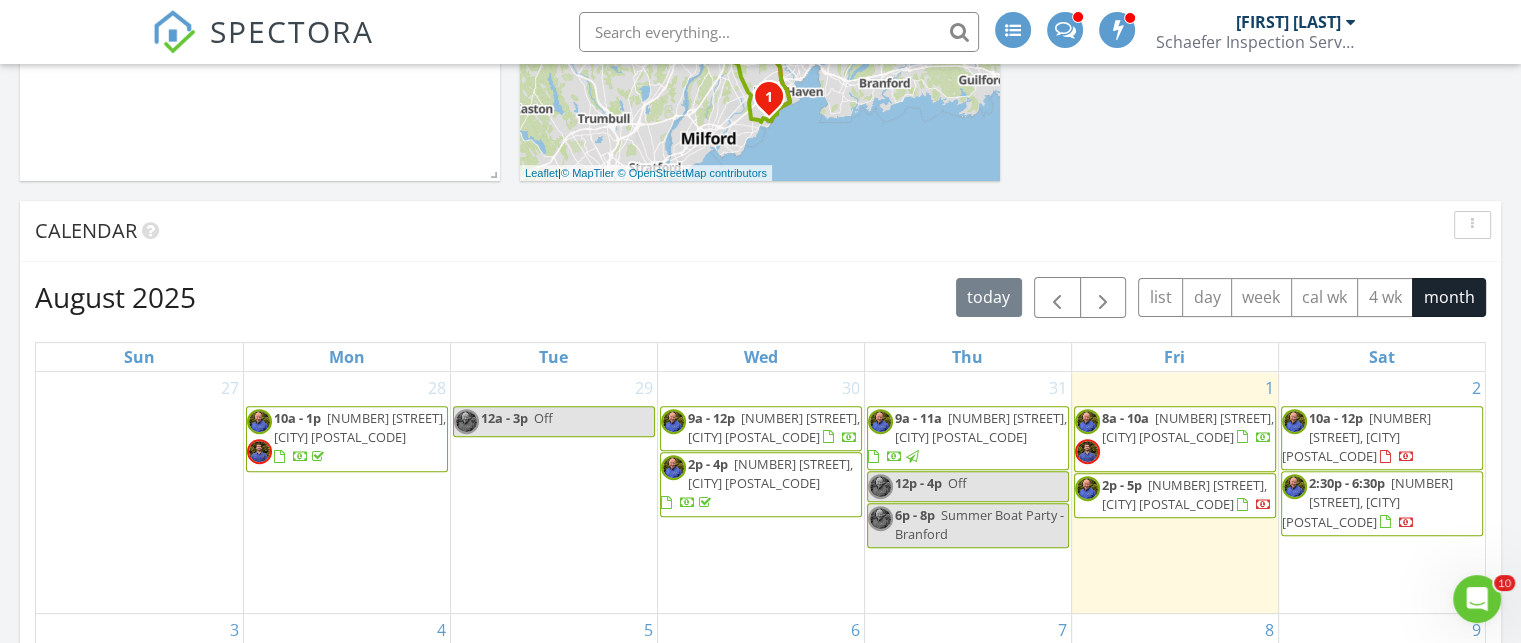 click on "[NUMBER] [STREET], [CITY] [POSTAL_CODE]" at bounding box center [1188, 427] 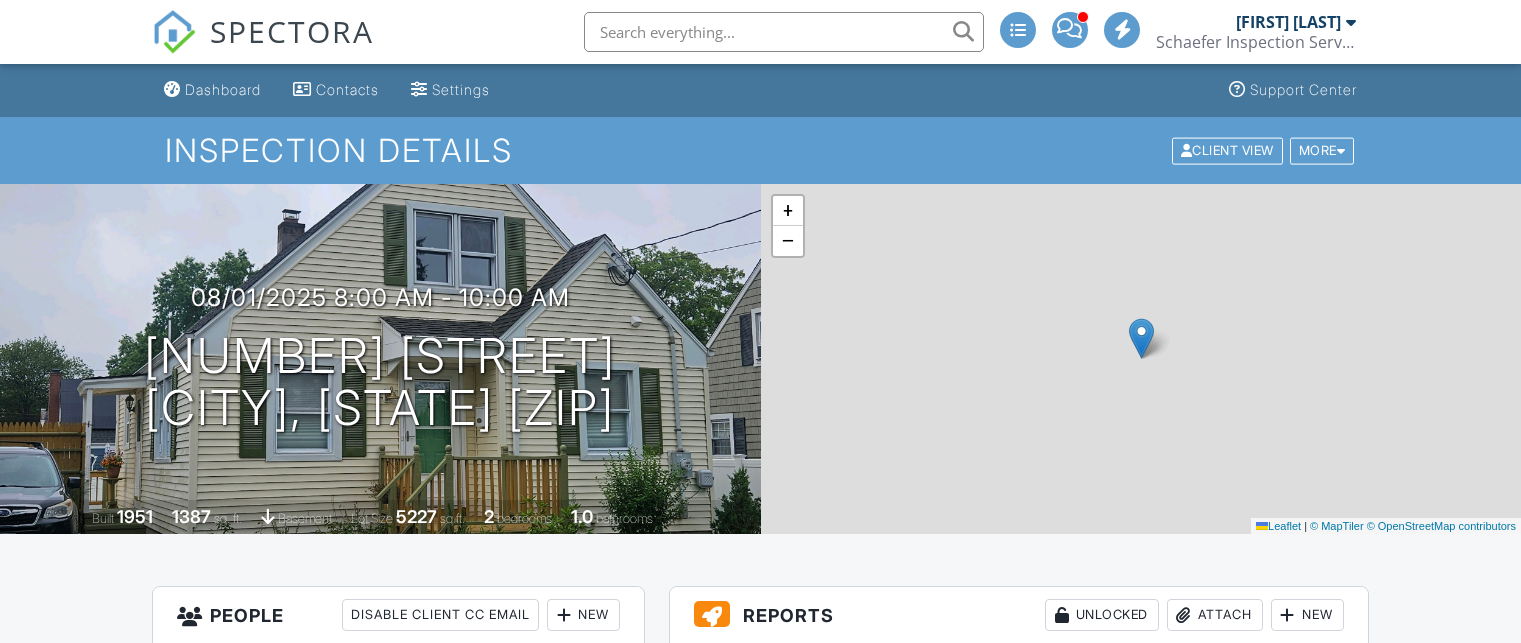 scroll, scrollTop: 0, scrollLeft: 0, axis: both 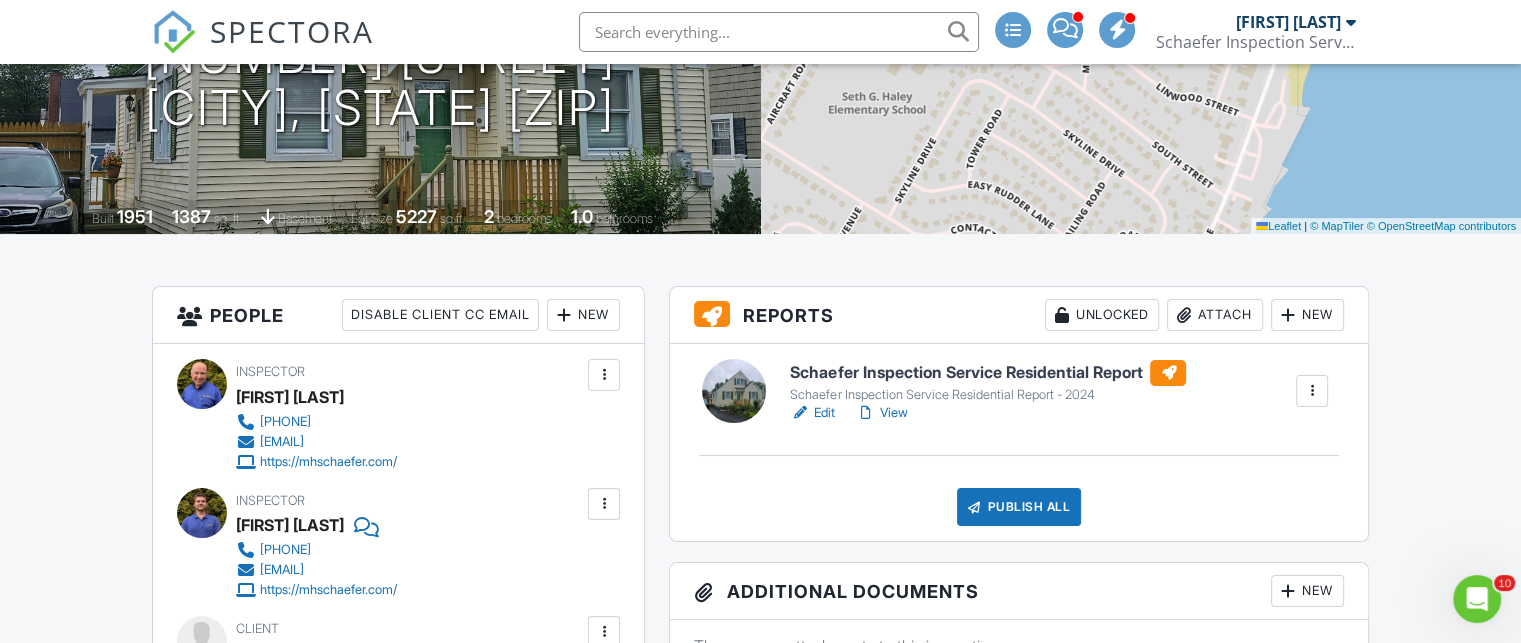 click on "Schaefer Inspection Service Residential Report" at bounding box center [988, 373] 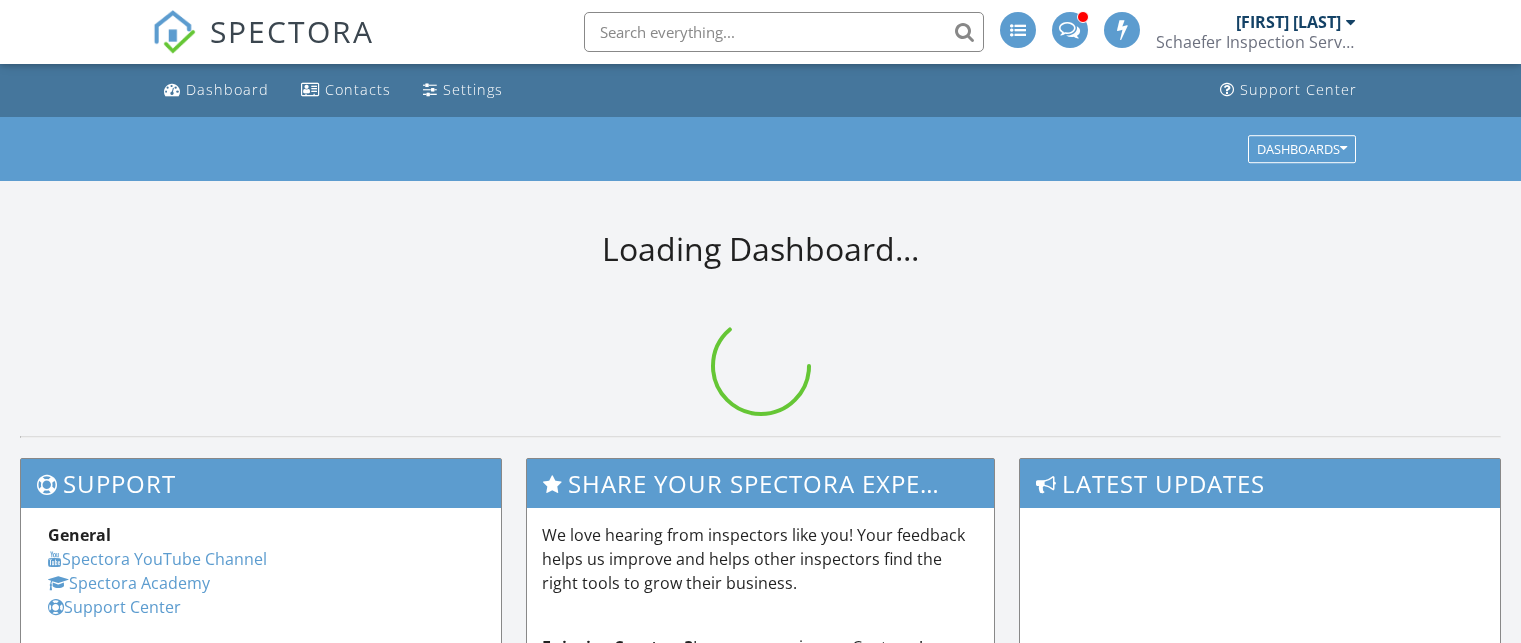 scroll, scrollTop: 0, scrollLeft: 0, axis: both 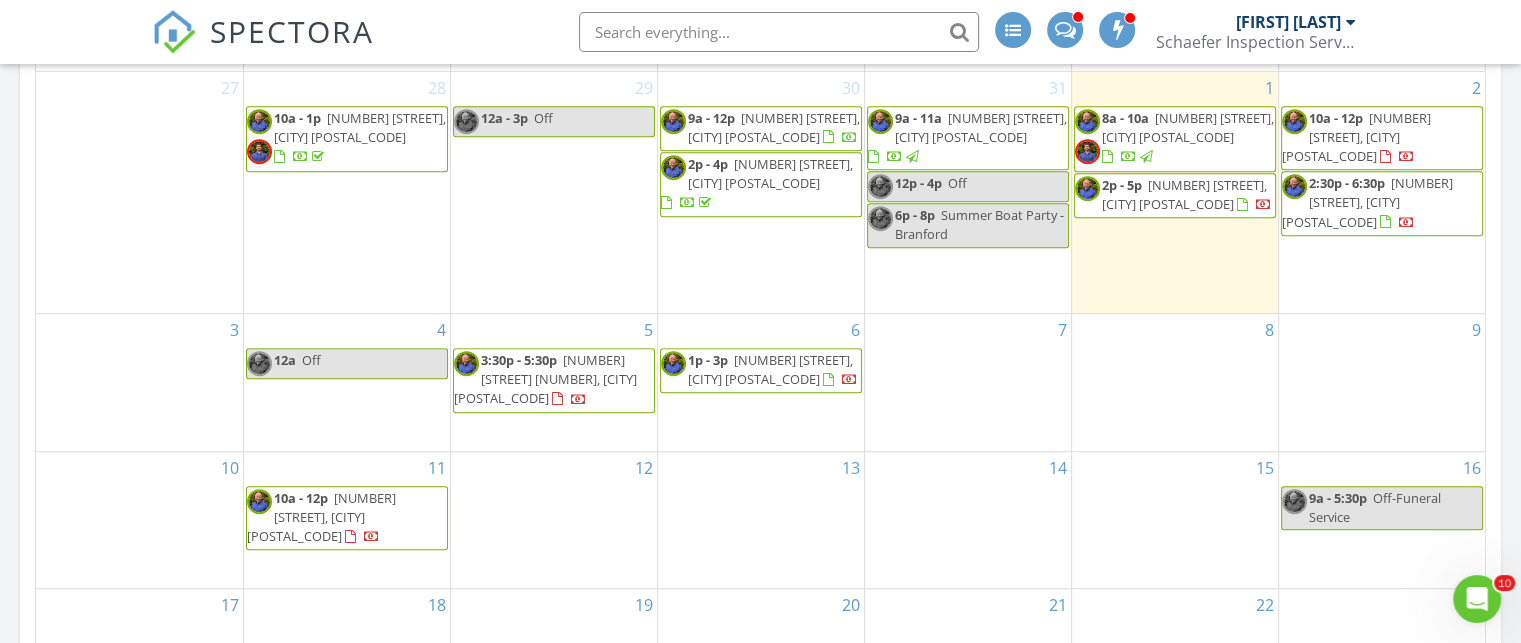 click on "2 Topsfield Rd, Bristol 06010" at bounding box center (1184, 194) 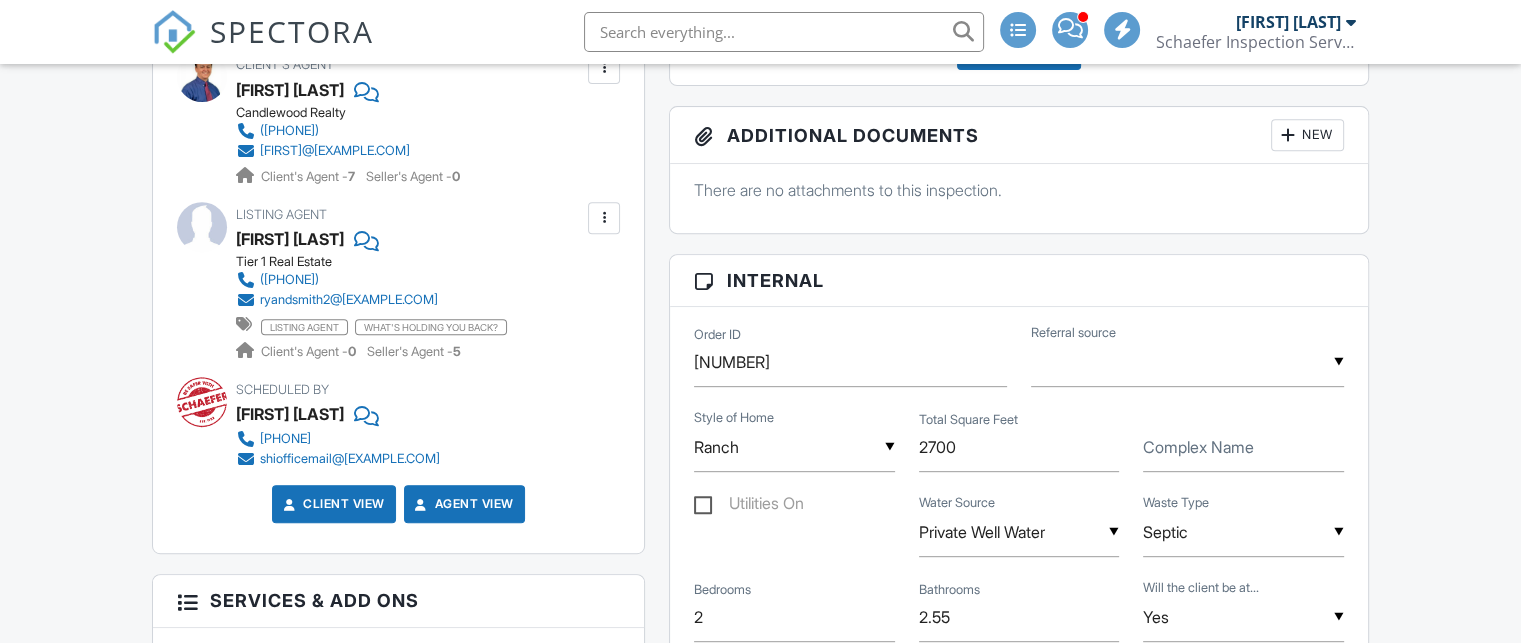 scroll, scrollTop: 1300, scrollLeft: 0, axis: vertical 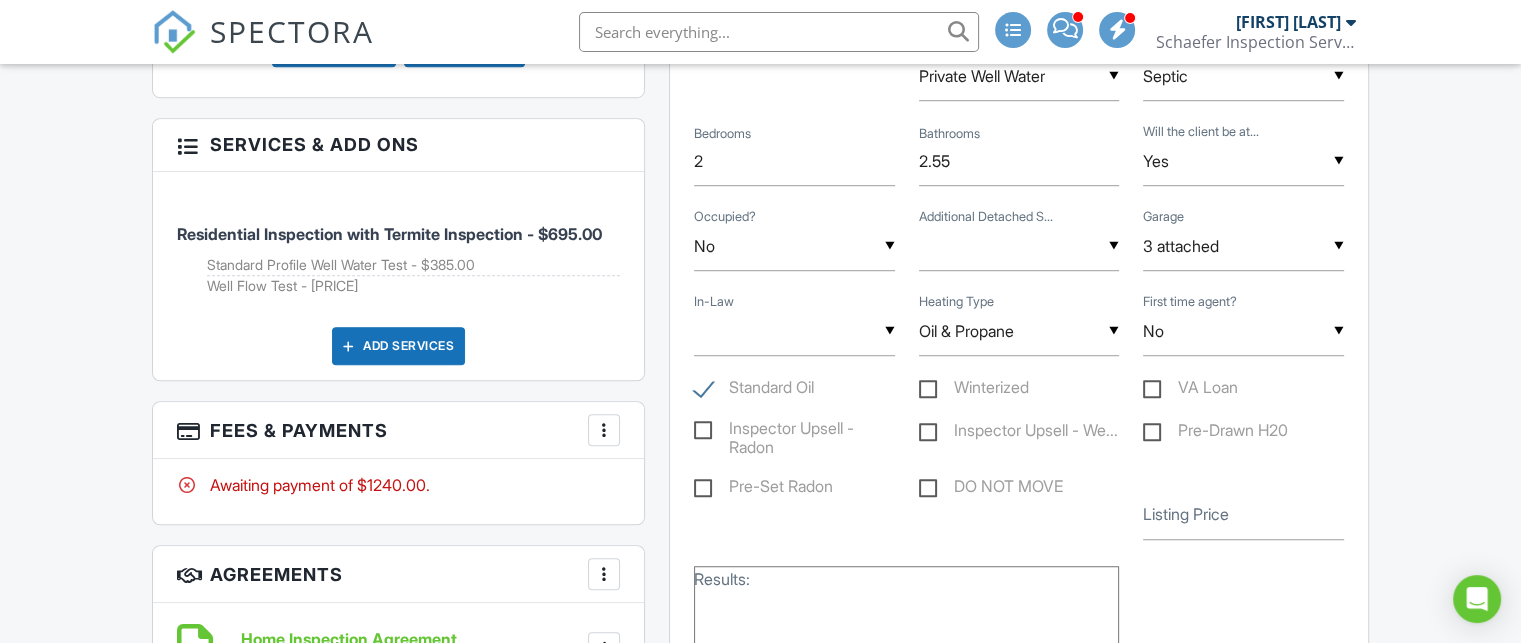 click at bounding box center (604, 430) 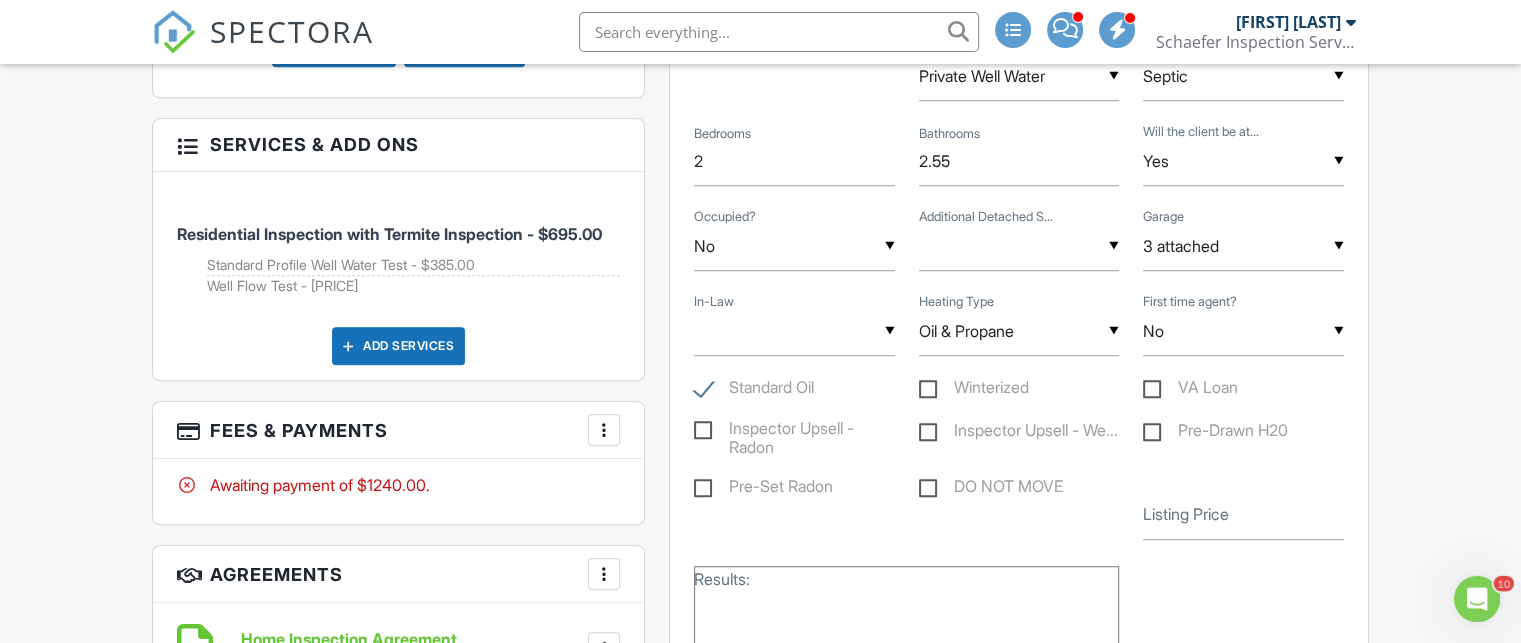 scroll, scrollTop: 0, scrollLeft: 0, axis: both 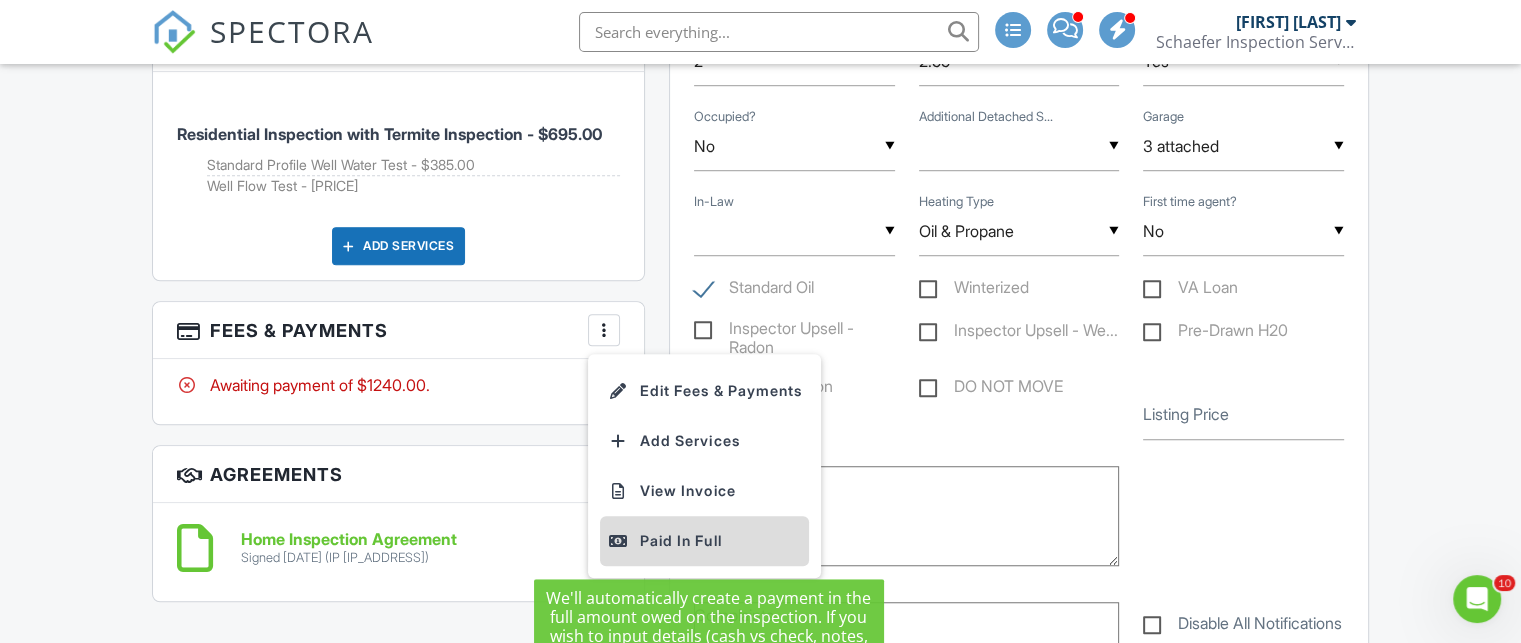 click on "Paid In Full" at bounding box center (704, 541) 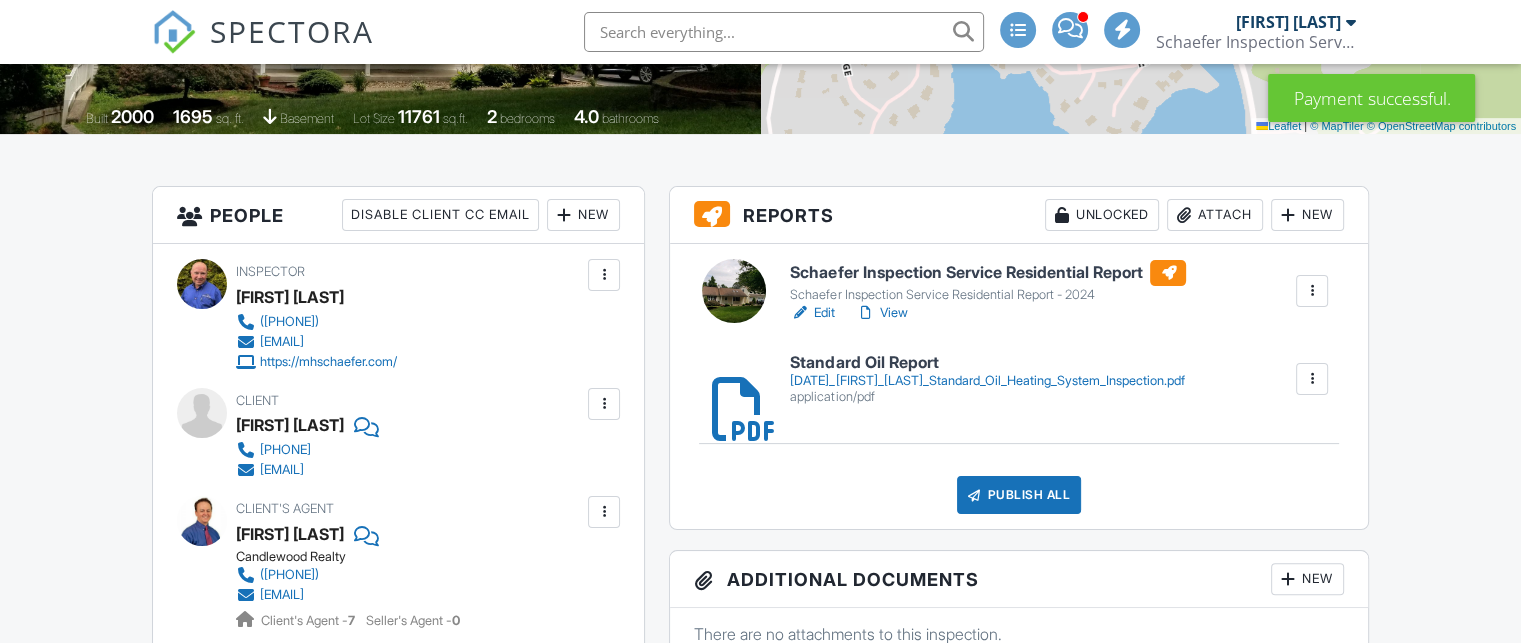 scroll, scrollTop: 400, scrollLeft: 0, axis: vertical 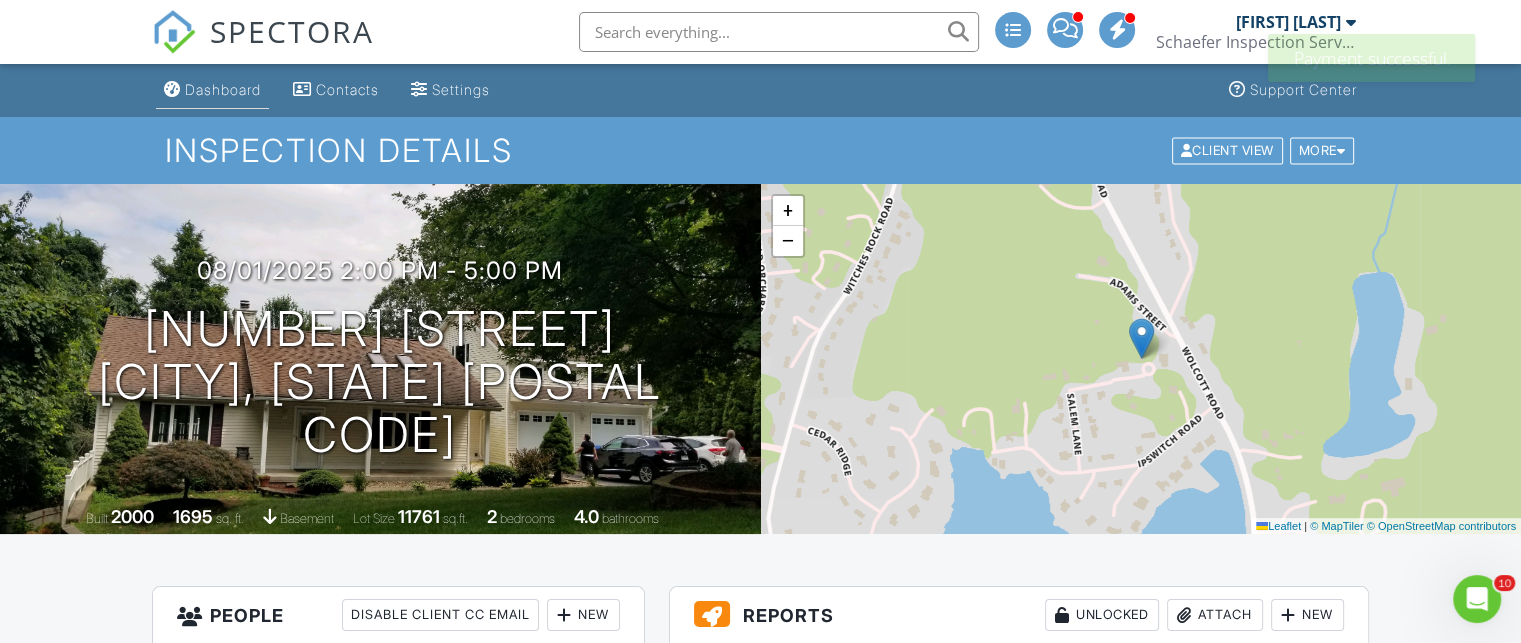 click on "Dashboard" at bounding box center (223, 89) 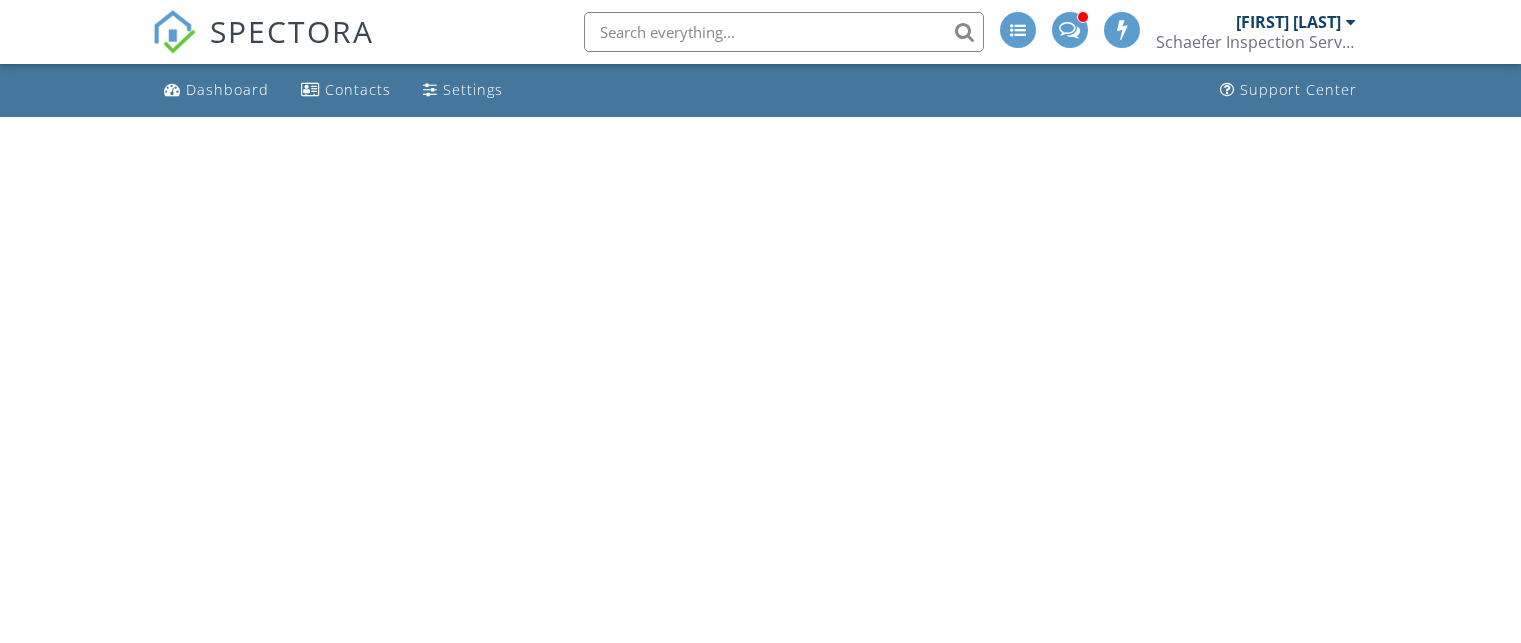 scroll, scrollTop: 0, scrollLeft: 0, axis: both 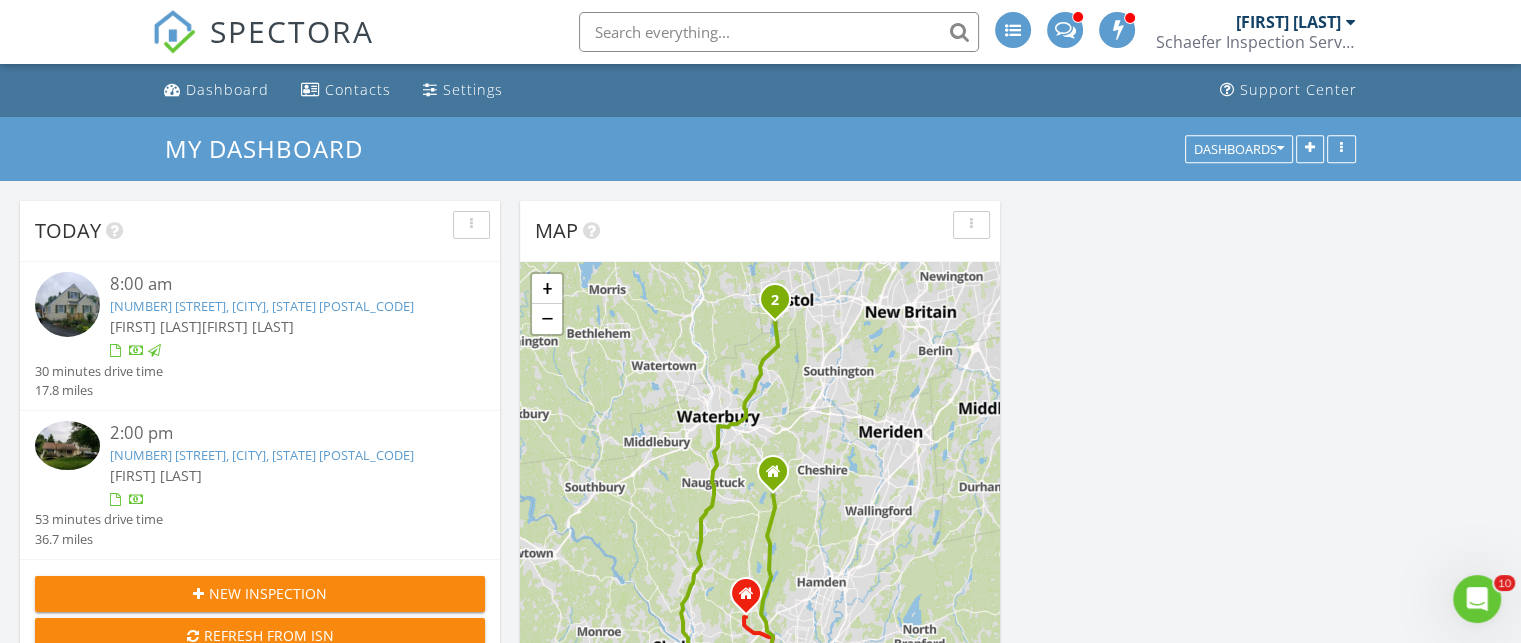 click on "[NUMBER] [STREET], [CITY], [STATE] [POSTAL_CODE]" at bounding box center [262, 306] 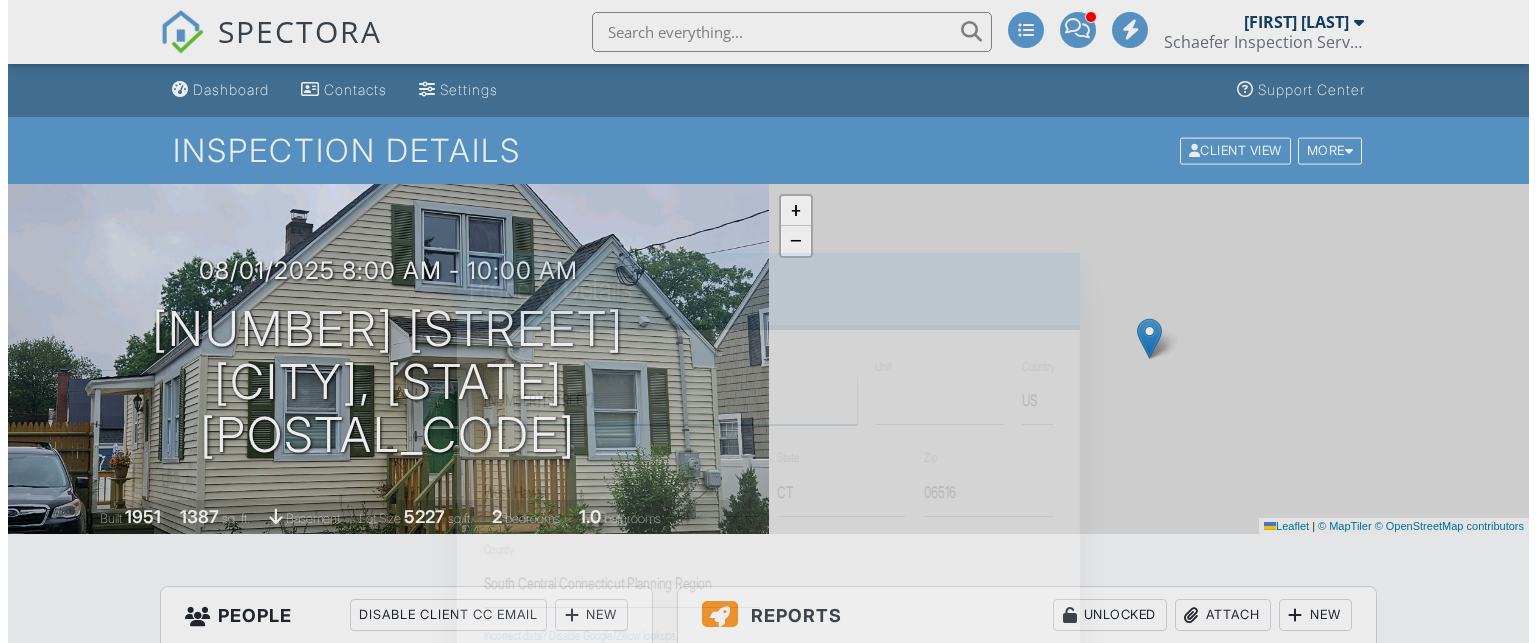 scroll, scrollTop: 0, scrollLeft: 0, axis: both 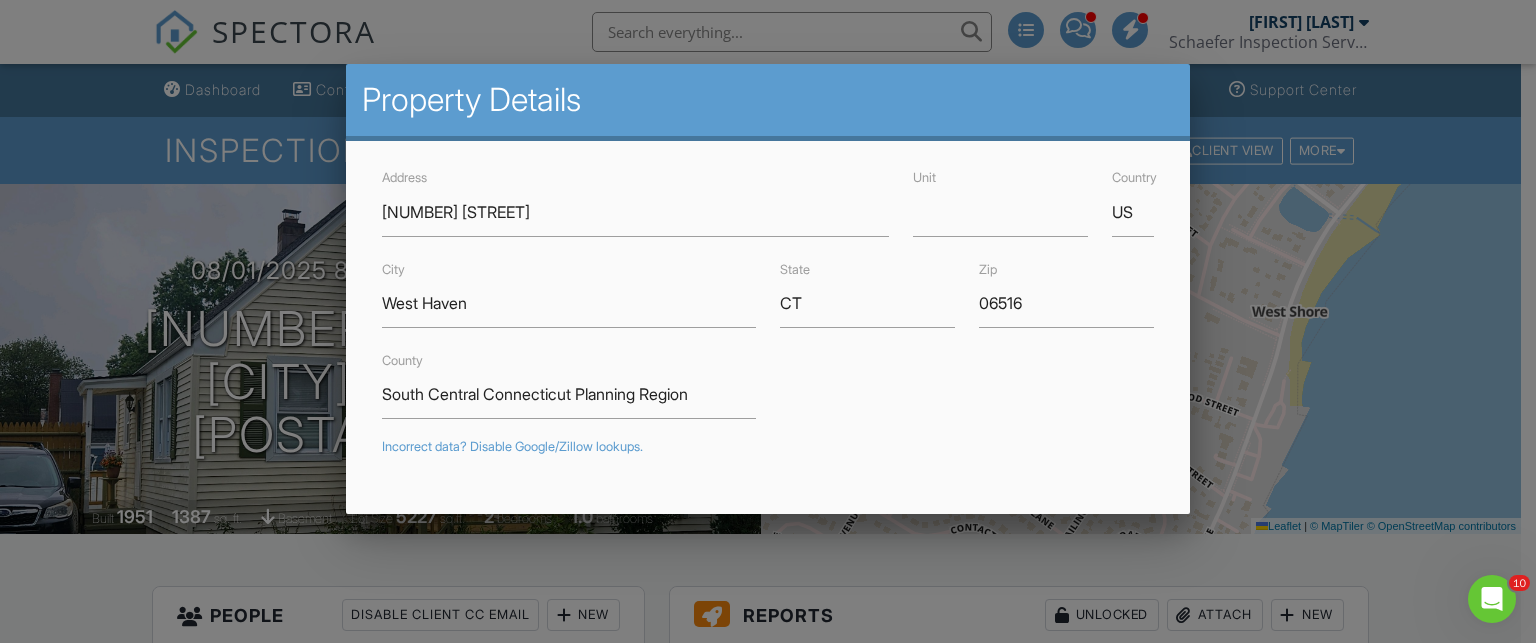 click at bounding box center (768, 302) 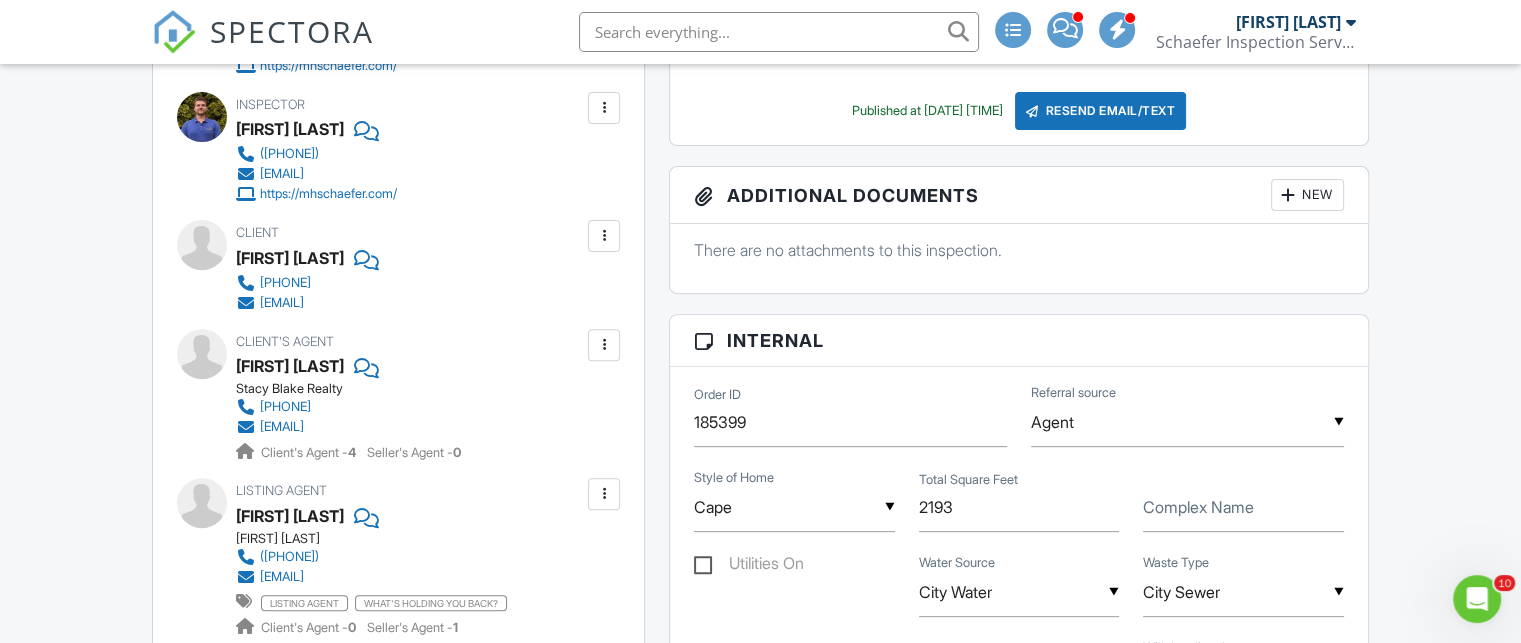 scroll, scrollTop: 700, scrollLeft: 0, axis: vertical 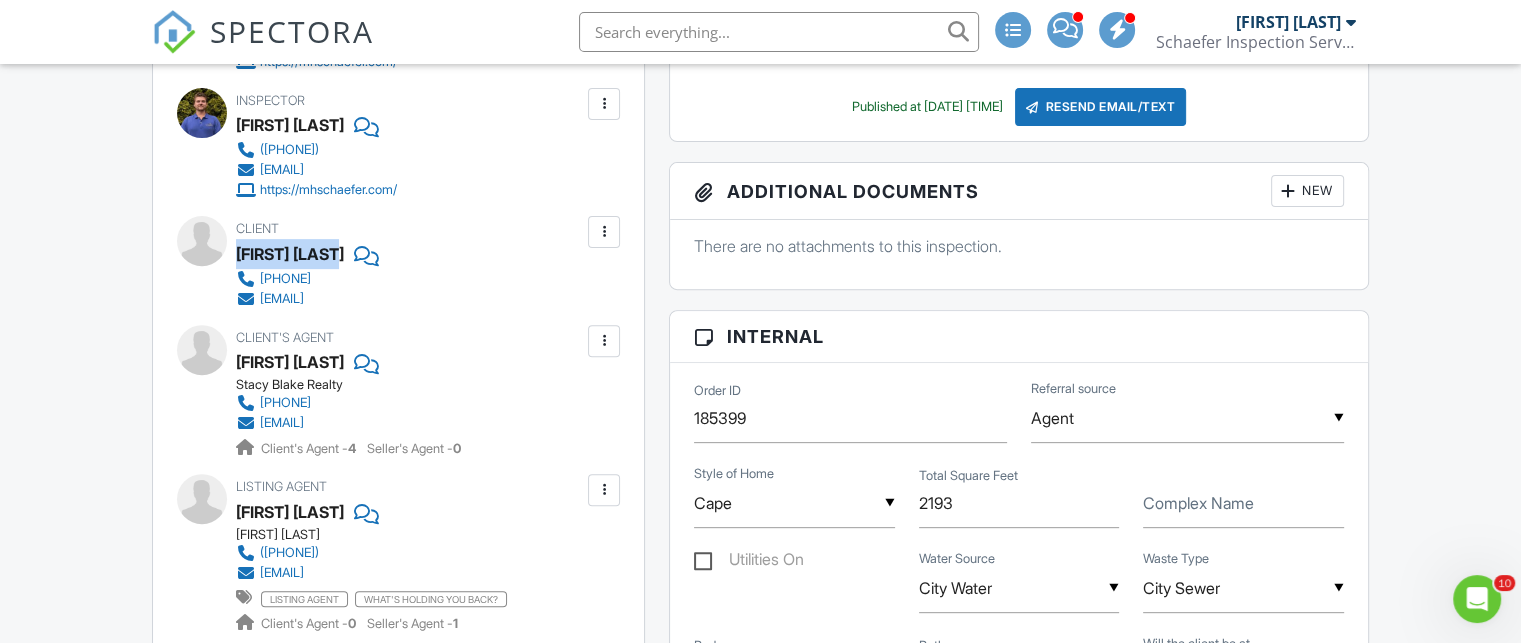 drag, startPoint x: 238, startPoint y: 249, endPoint x: 339, endPoint y: 244, distance: 101.12369 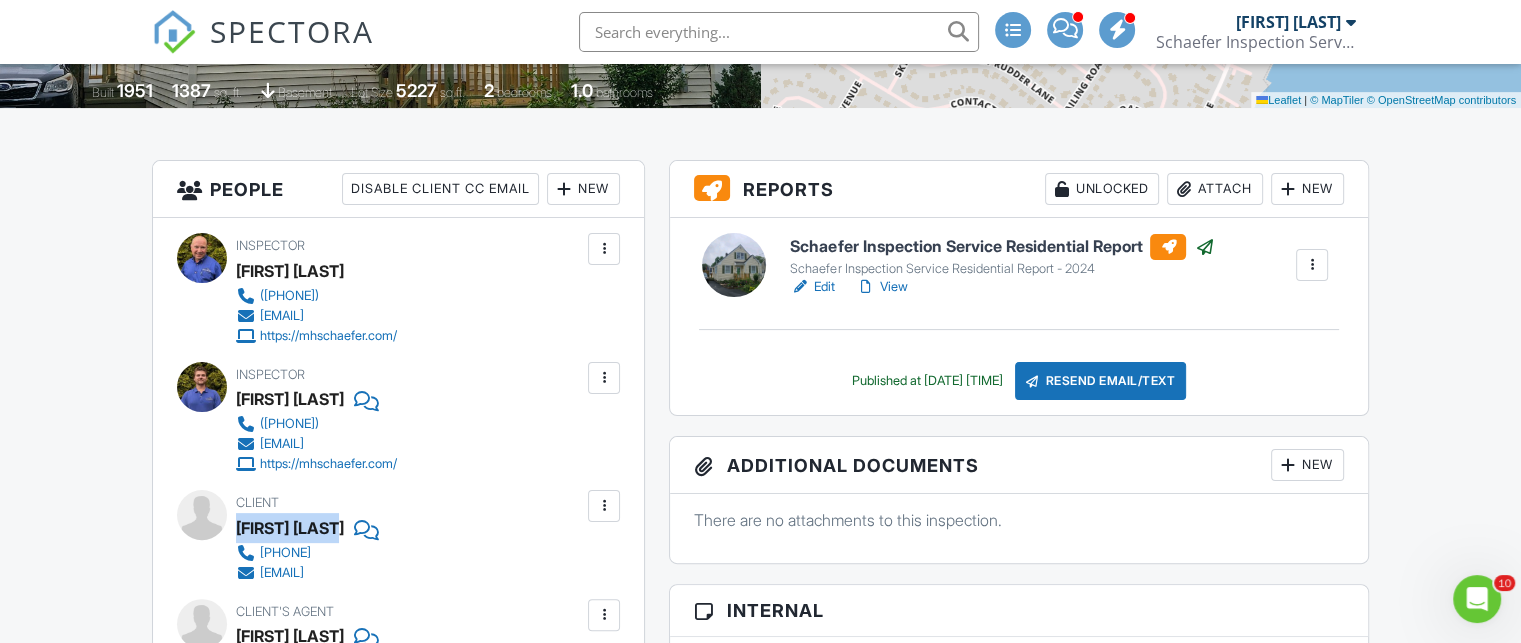 scroll, scrollTop: 0, scrollLeft: 0, axis: both 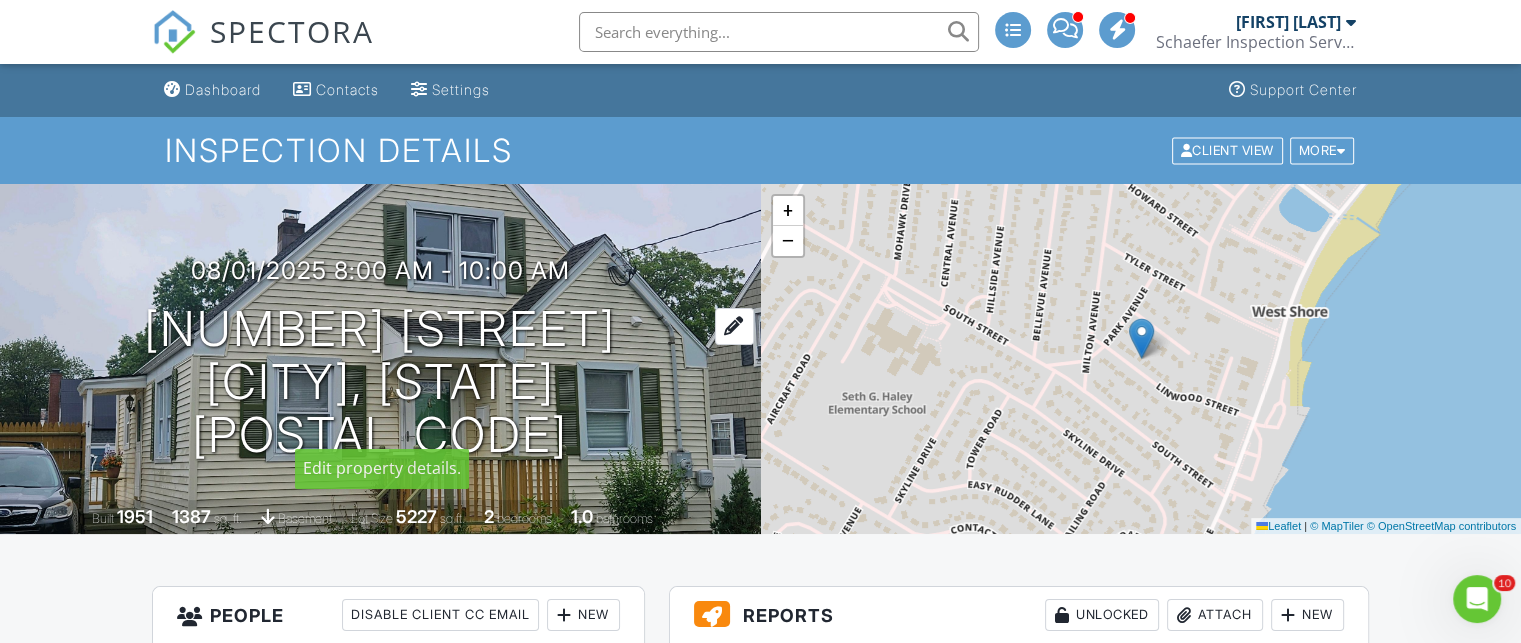 click on "65 Linwood St
West Haven, CT 06516" at bounding box center (380, 382) 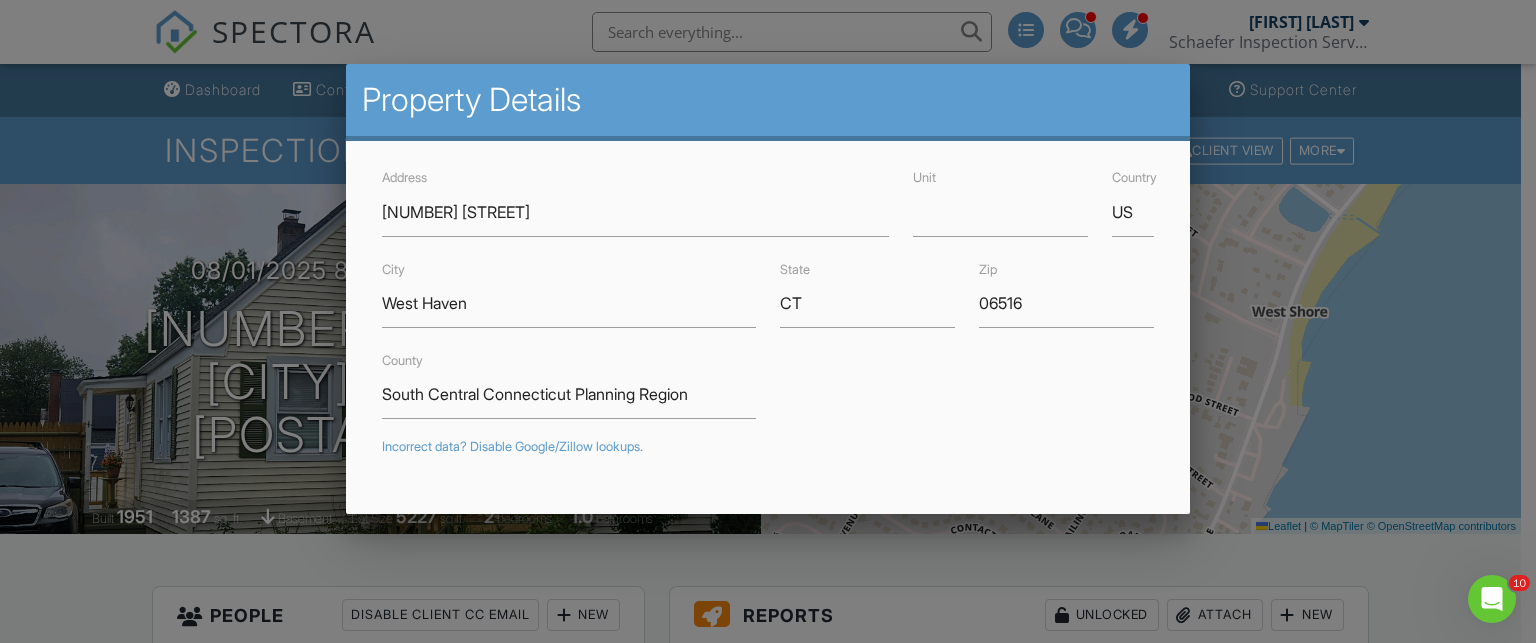 click at bounding box center (768, 302) 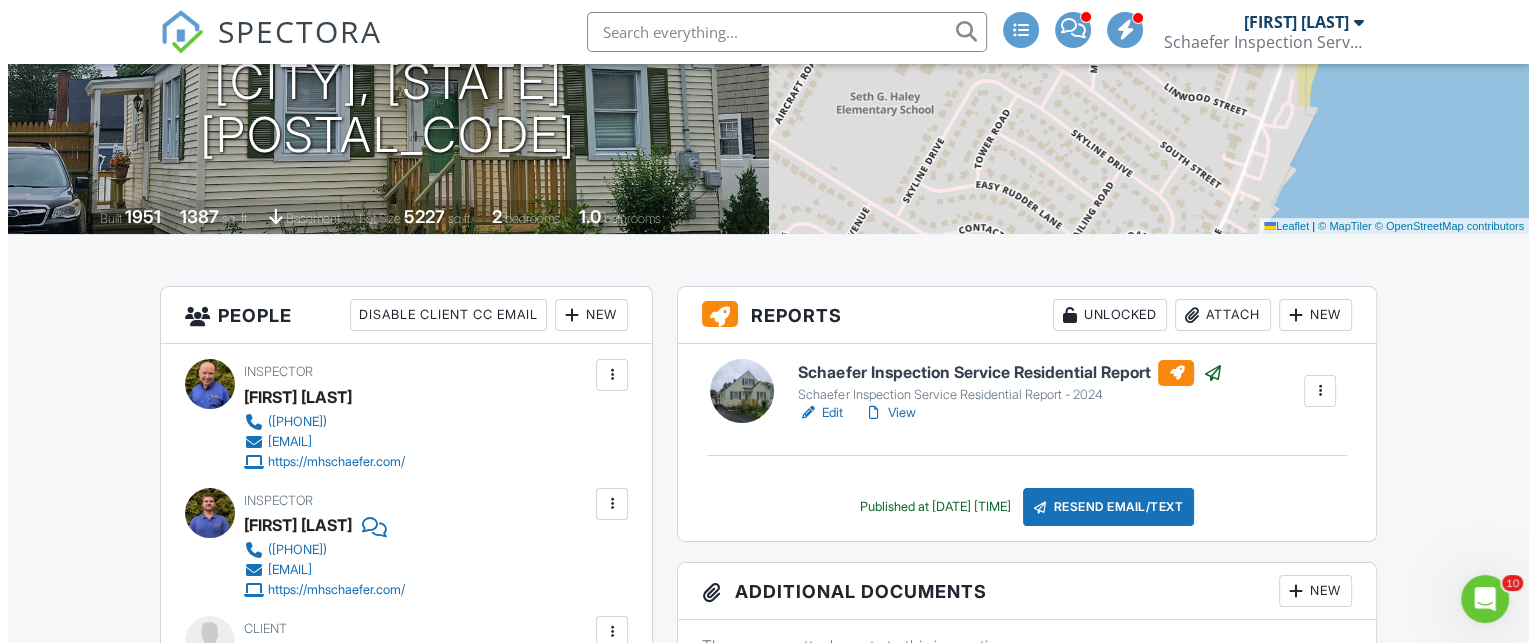 scroll, scrollTop: 400, scrollLeft: 0, axis: vertical 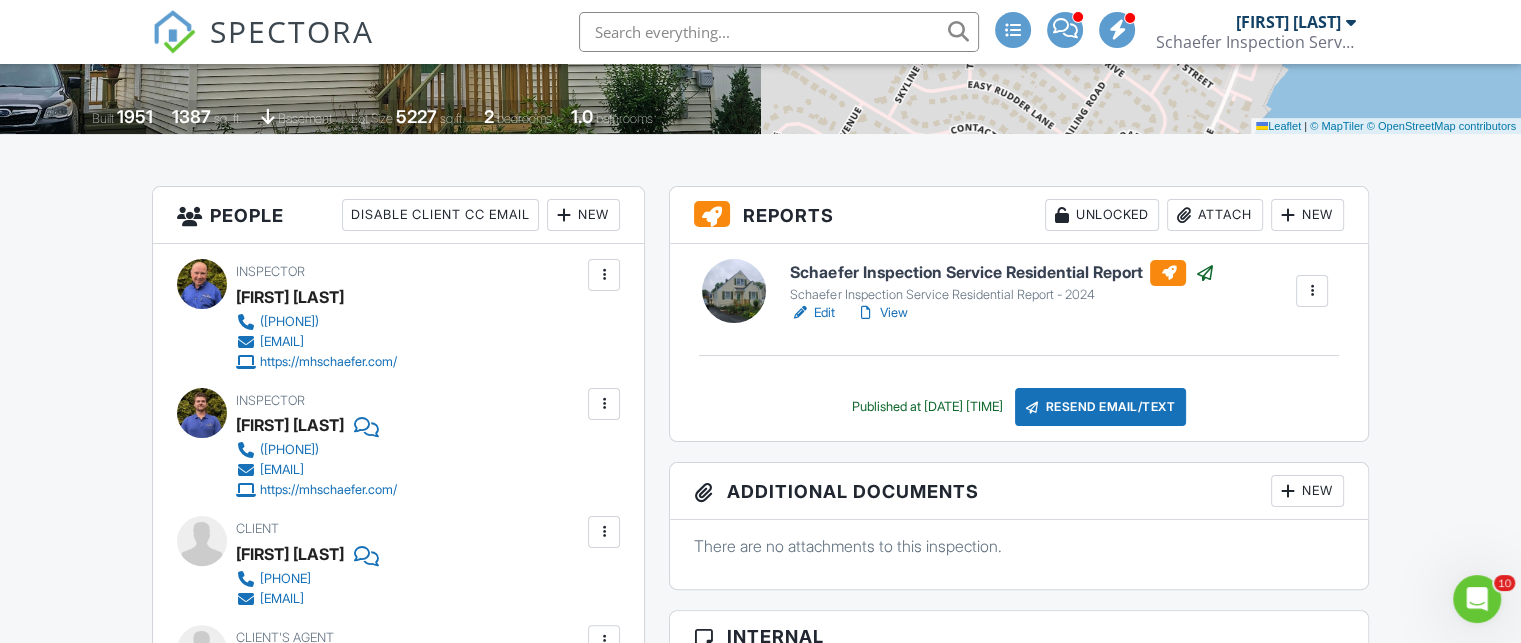 click on "Attach" at bounding box center [1215, 215] 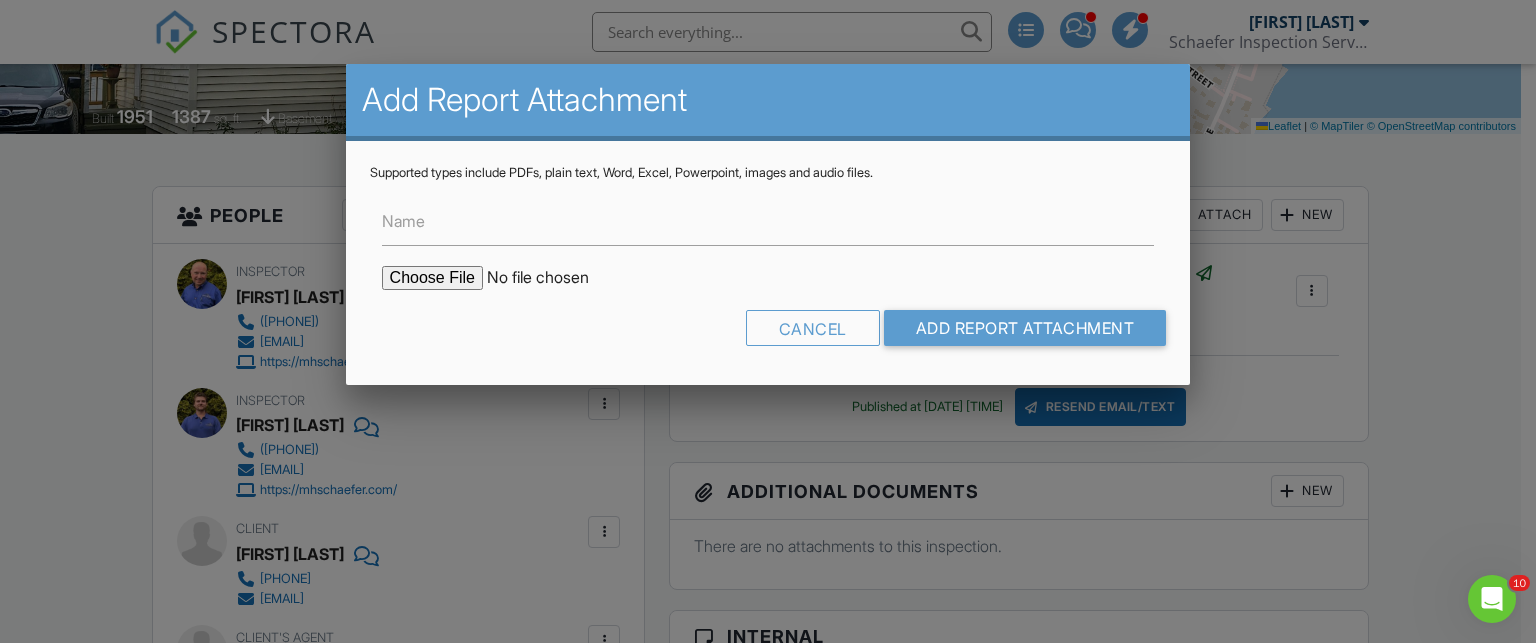 click at bounding box center [552, 278] 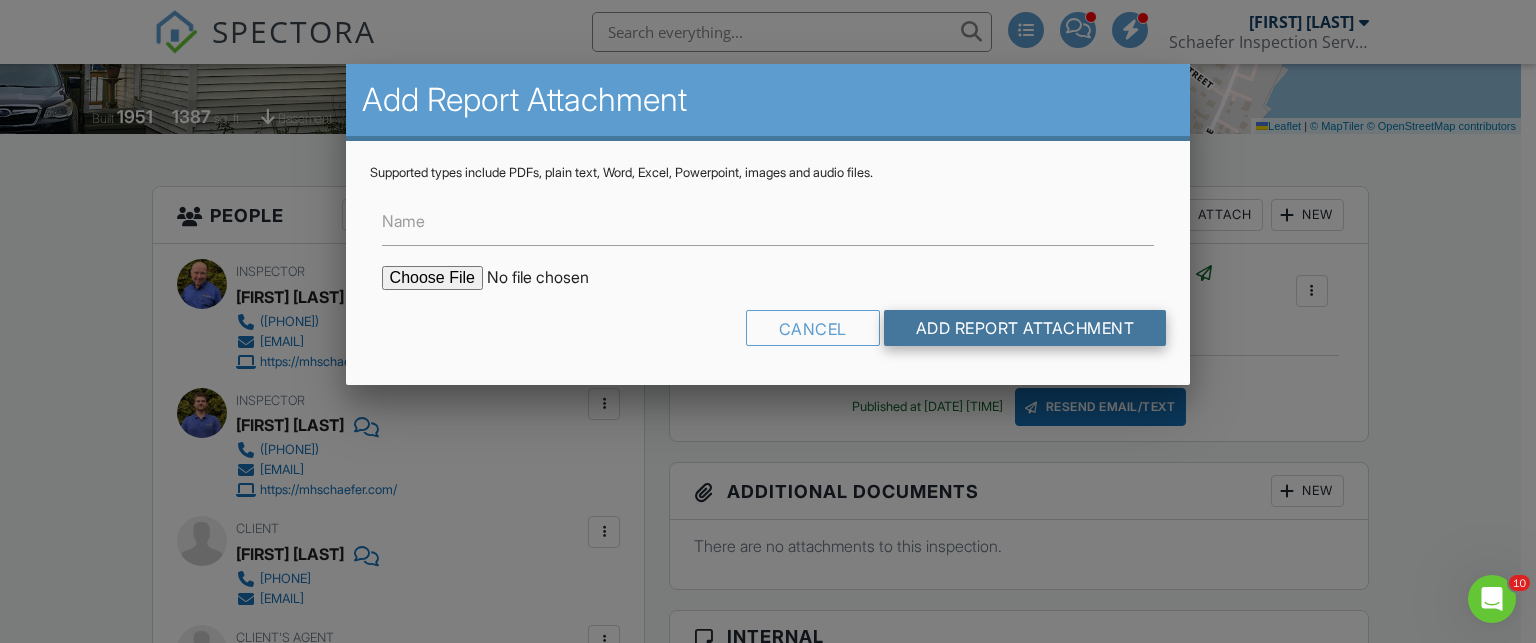 click on "Add Report Attachment" at bounding box center [1025, 328] 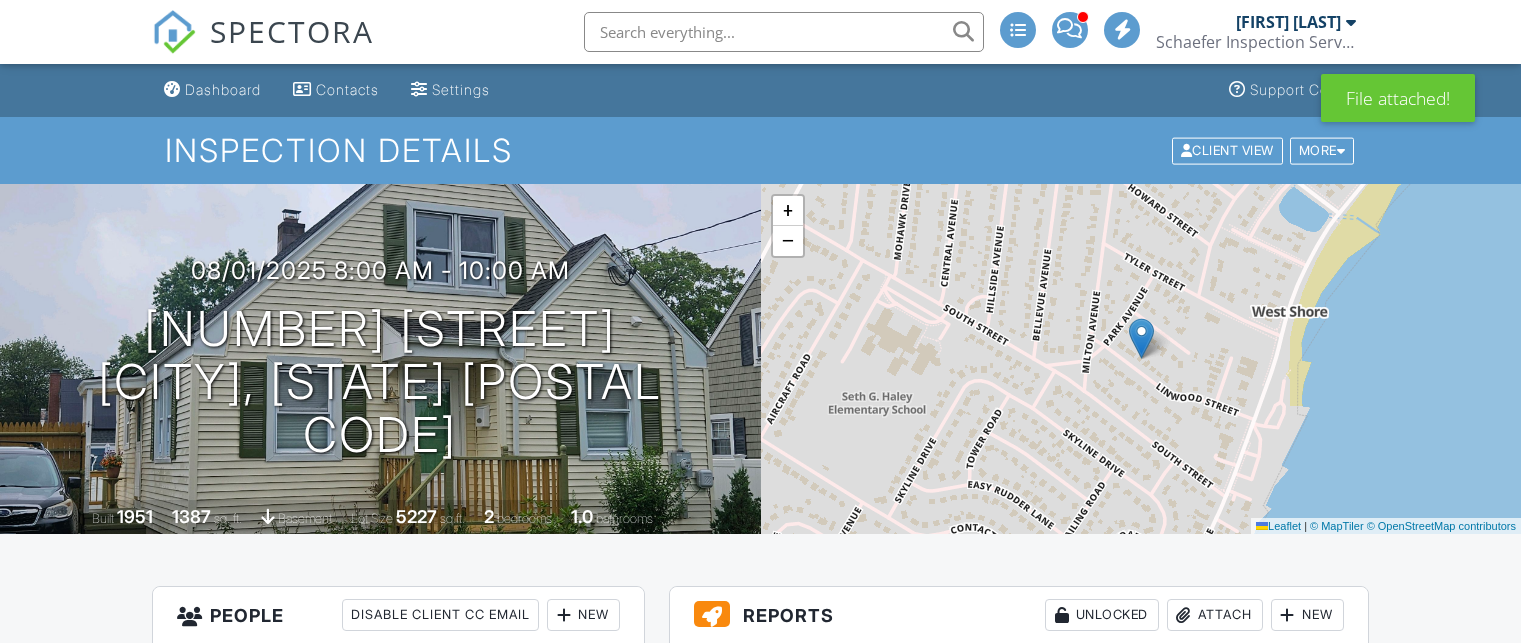 click on "Resend Email/Text" at bounding box center (1101, 895) 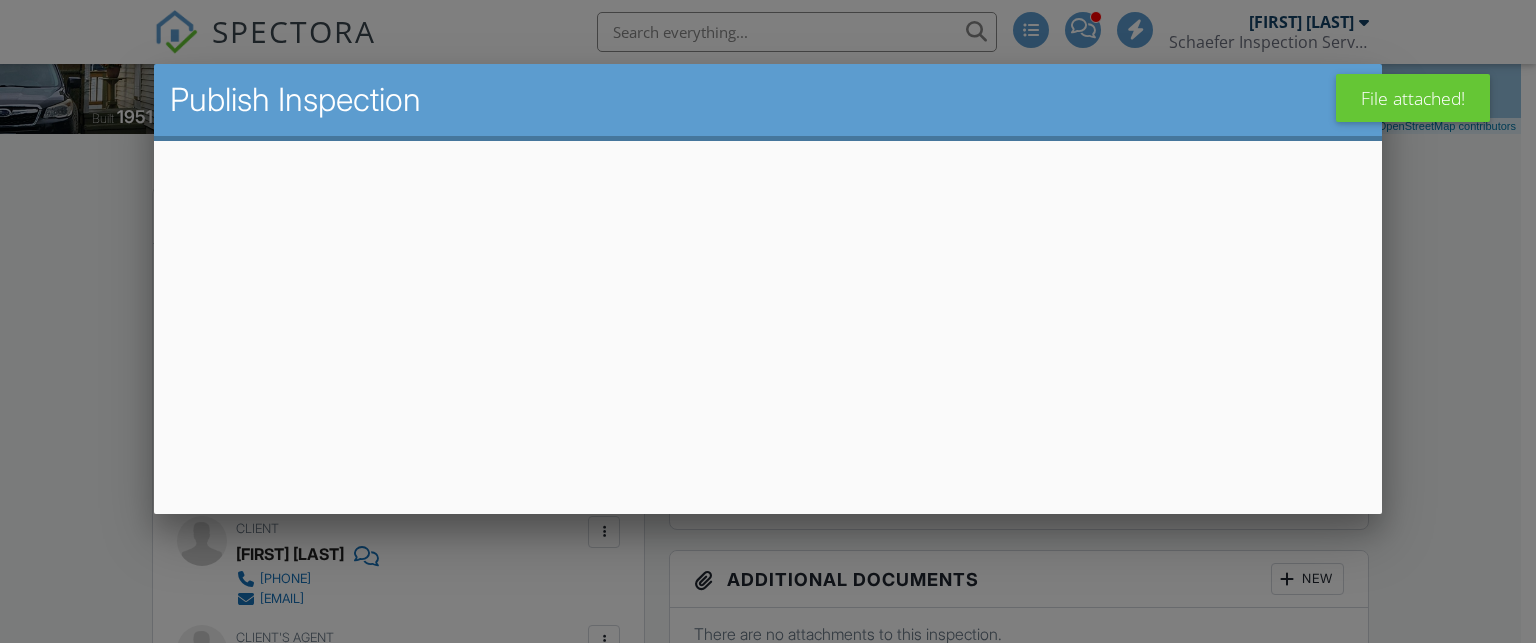 scroll, scrollTop: 400, scrollLeft: 0, axis: vertical 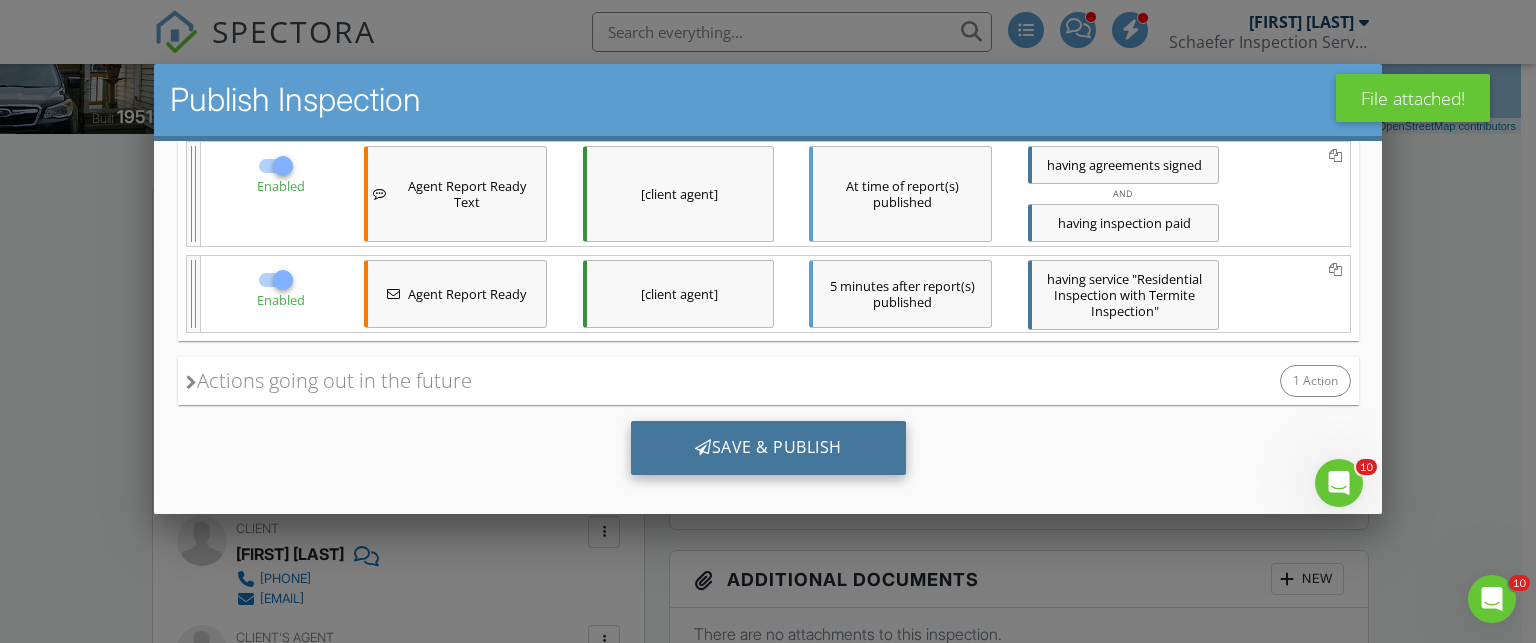 click on "Save & Publish" at bounding box center (767, 448) 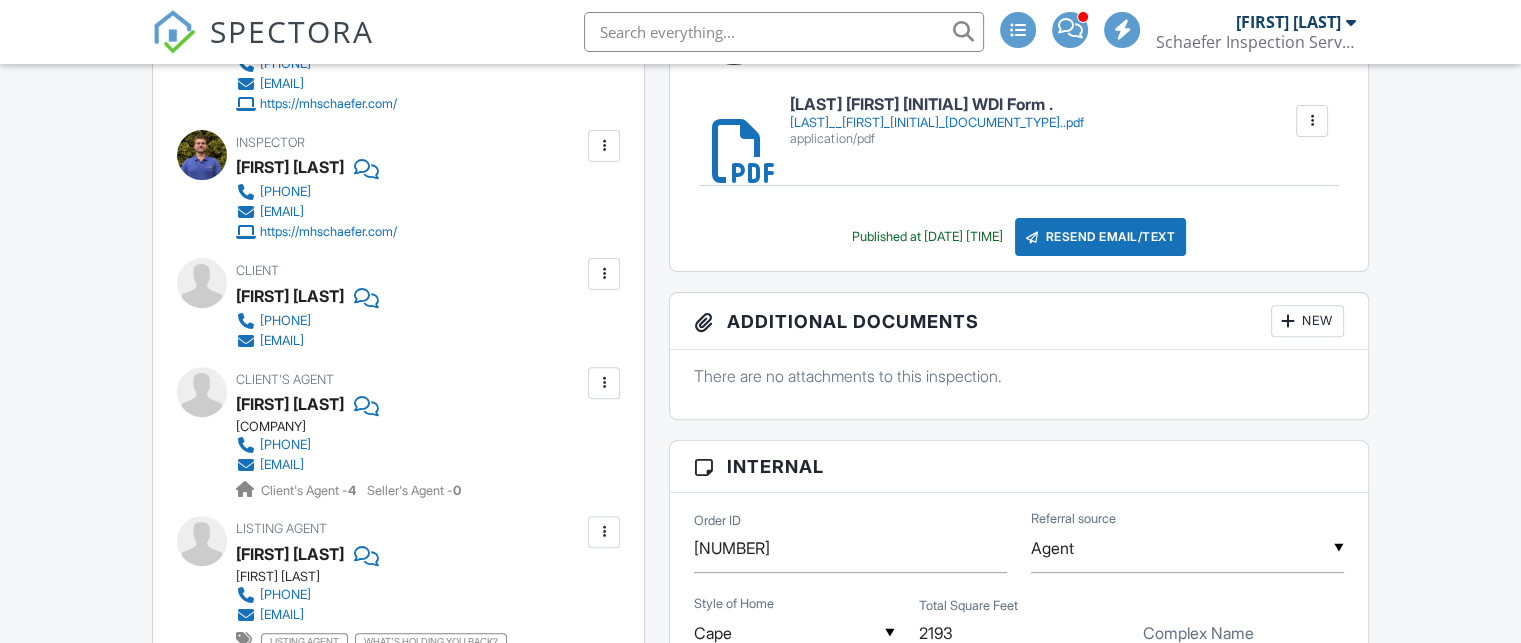 scroll, scrollTop: 756, scrollLeft: 0, axis: vertical 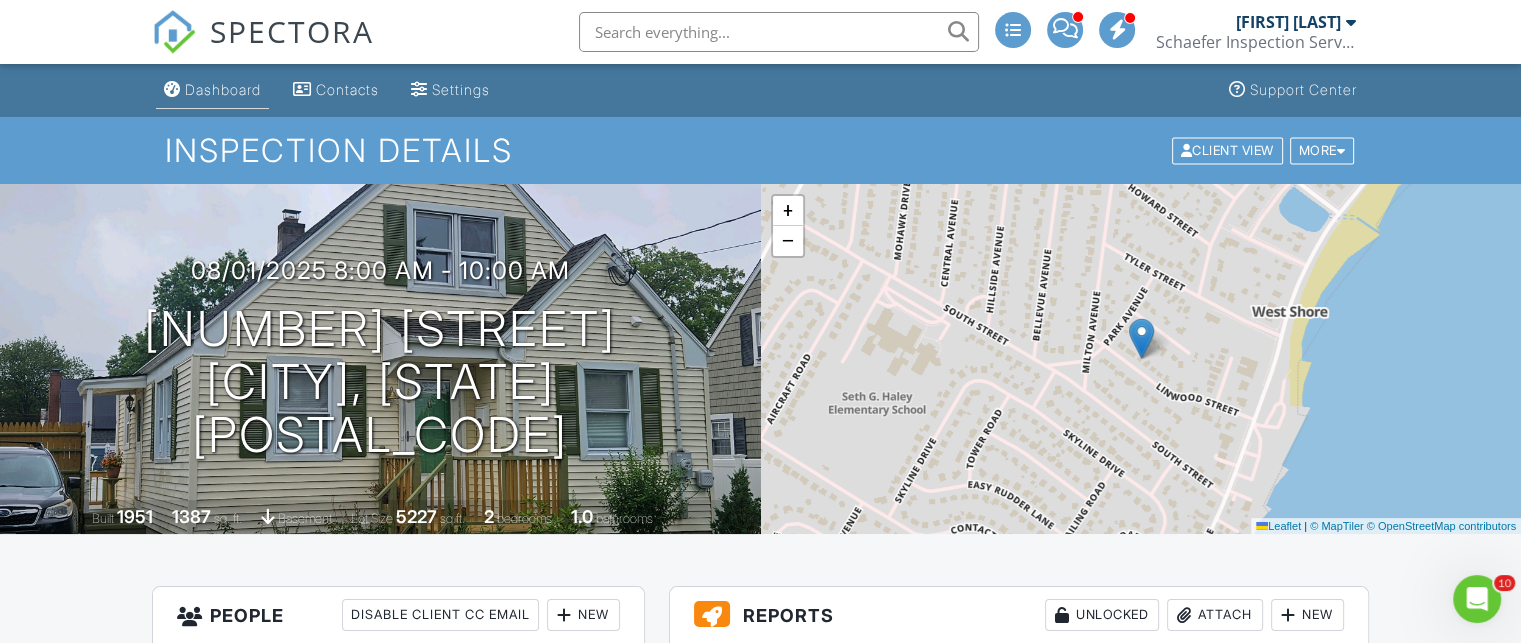 click on "Dashboard" at bounding box center [223, 89] 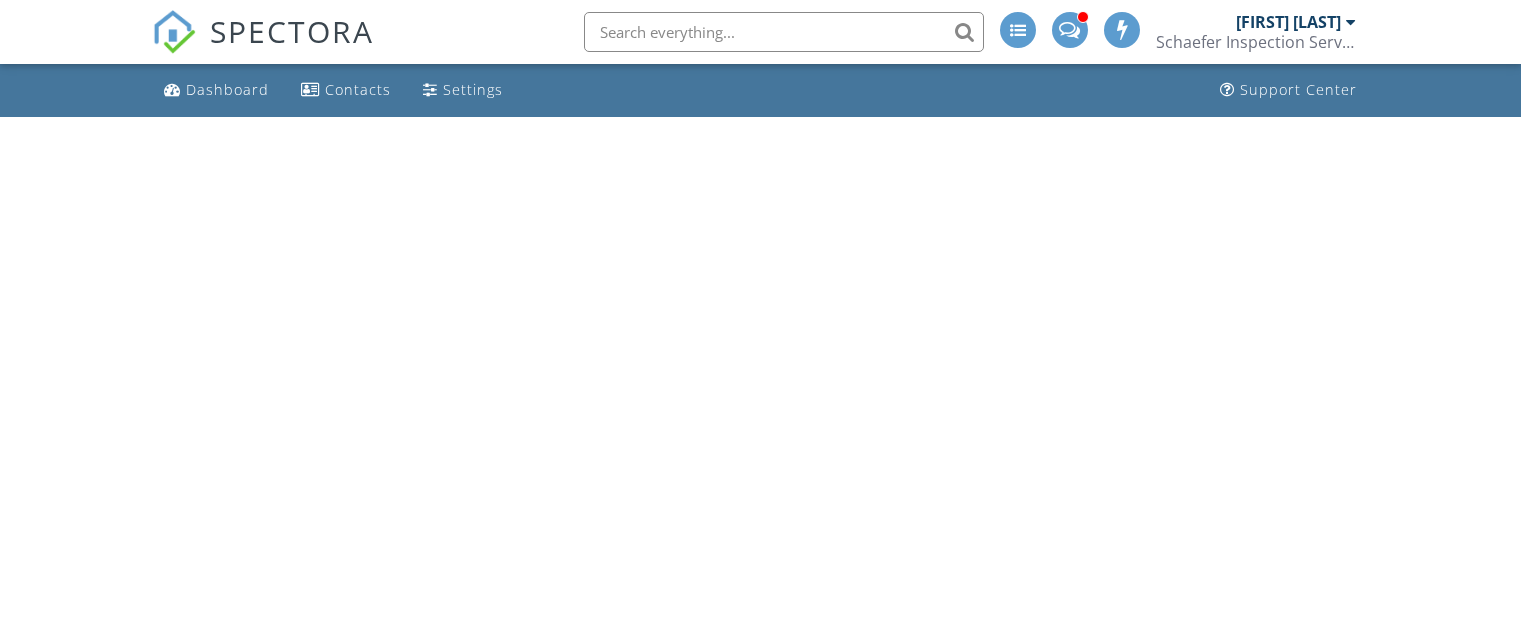 scroll, scrollTop: 0, scrollLeft: 0, axis: both 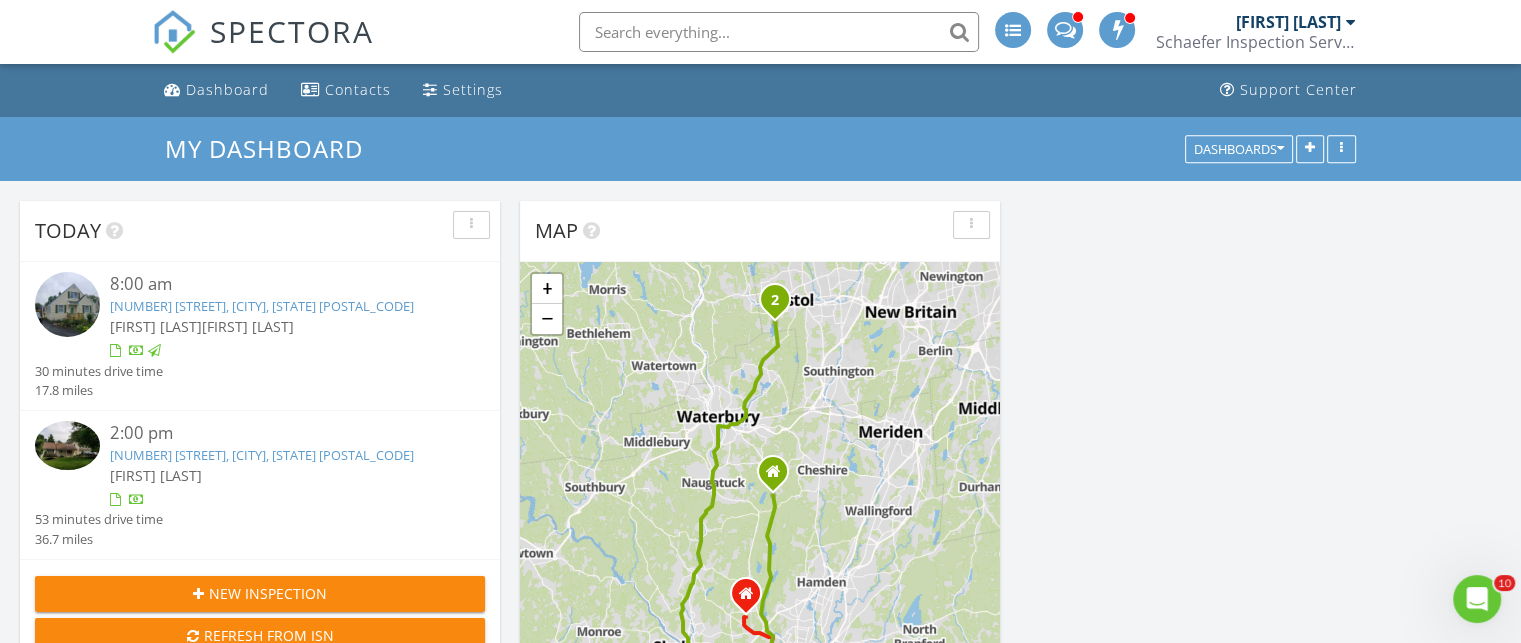 click on "Today                   8:00 am
65 Linwood St, West Haven, CT 06516
Gavin Krois
Bill Wilkes
30 minutes drive time   17.8 miles       2:00 pm
2 Topsfield Rd, Bristol, CT 06010
Bill Wilkes
53 minutes drive time   36.7 miles       New Inspection
Refresh from ISN
Map               1 2 1 + − Carrington Road, Litchfield Turnpike, CT 8, Wolcott Road 87.8 km, 1 h 22 min Head south on New Haven Road (CT 69) 800 m Continue onto Carrington Road (CT 69) 4.5 km Continue onto Litchfield Turnpike (CT 69) 10 km Continue onto Whalley Avenue (CT 69) 1.5 km Turn right onto Dayton Street (CT 122) 200 m Turn left onto Fountain Street (CT 122) 30 m Turn right onto Forest Road (CT 122) 4 km Continue onto Campbell Avenue (CT 122) 4 km Turn right onto Captain Thomas Boulevard 1.5 km Continue onto Ocean Avenue 1.5 km" at bounding box center [760, 991] 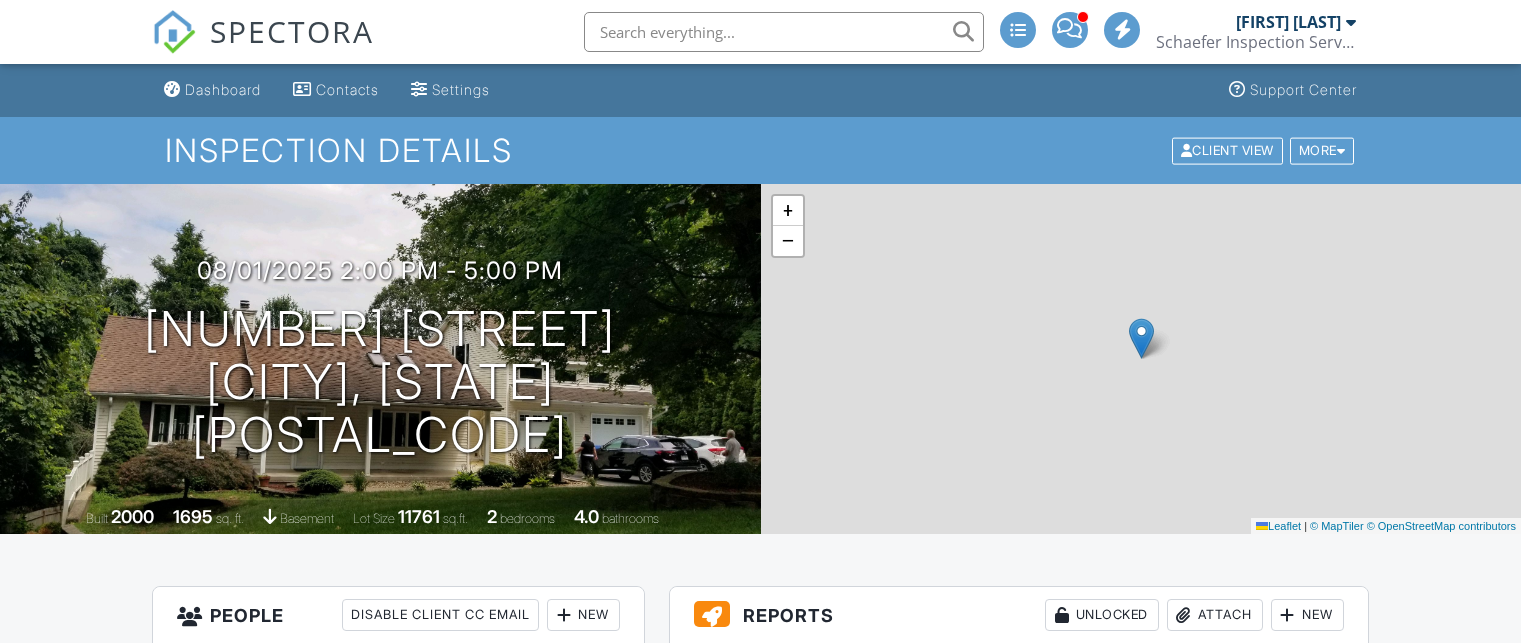 scroll, scrollTop: 0, scrollLeft: 0, axis: both 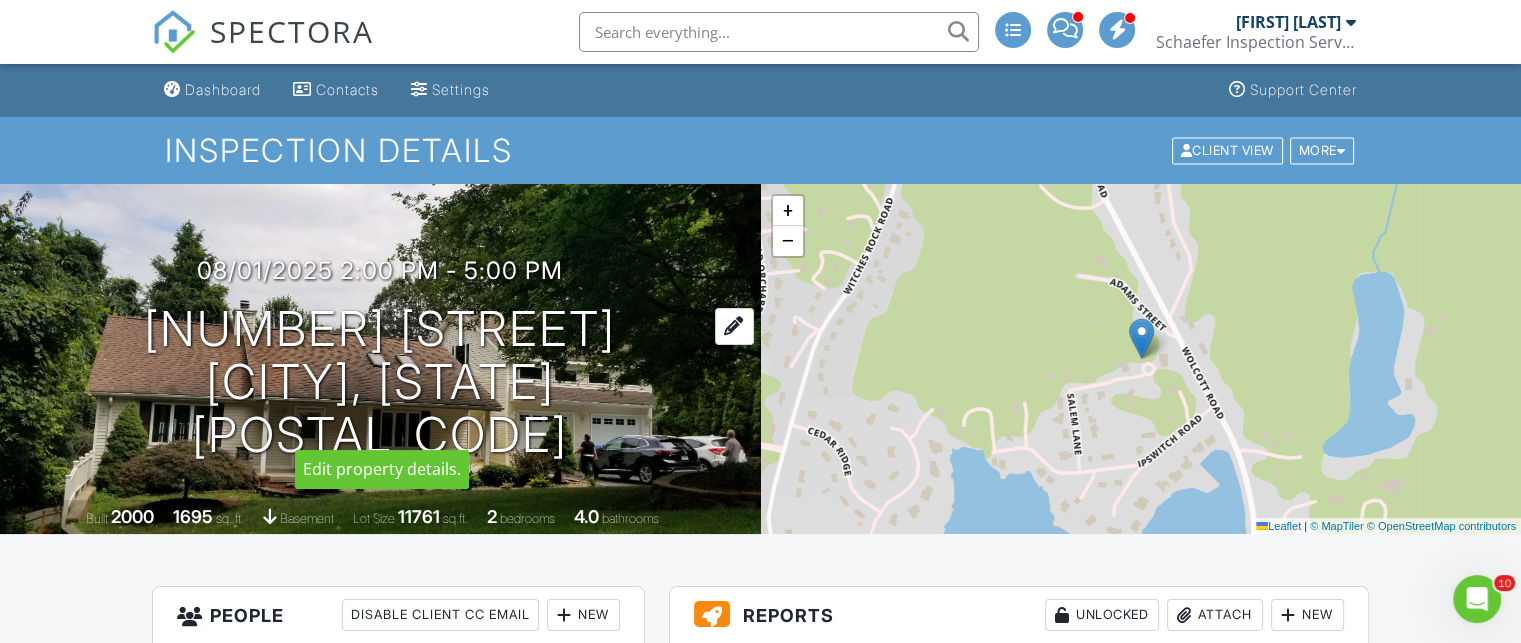 click on "2 Topsfield Rd
Bristol, CT 06010" at bounding box center [380, 382] 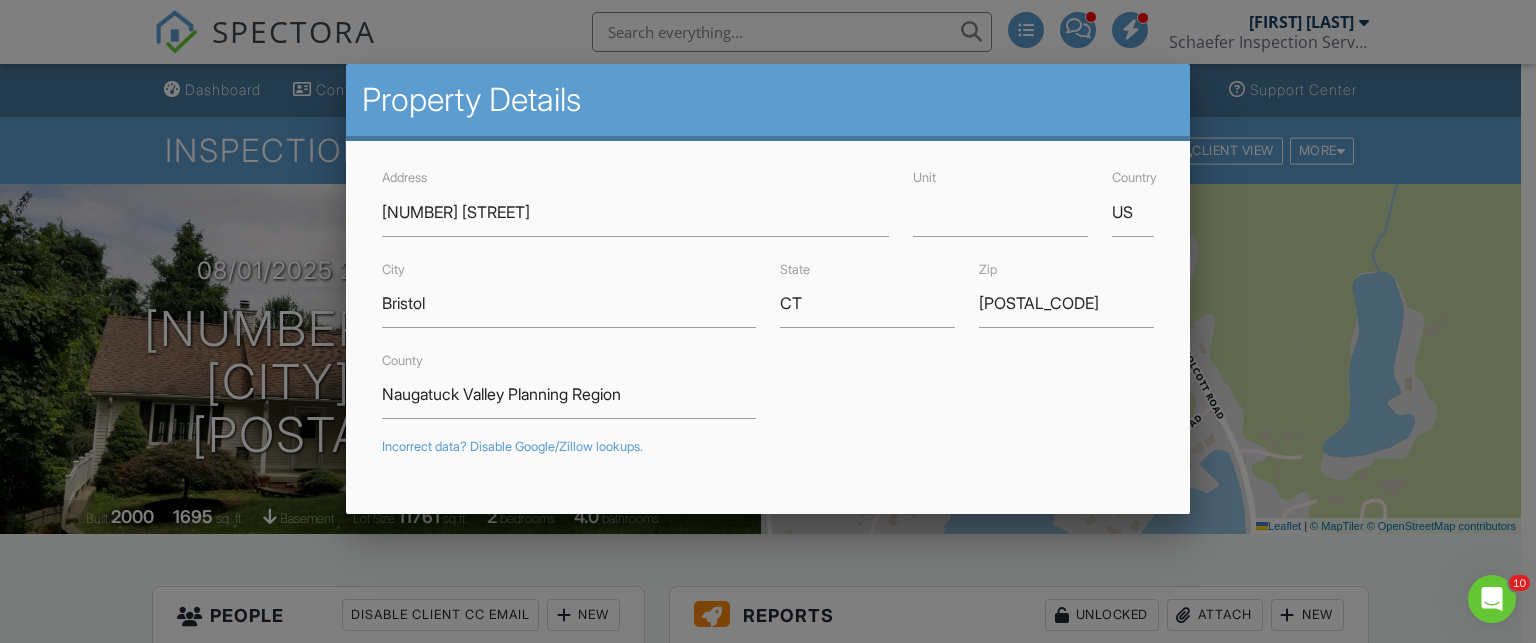 click at bounding box center (768, 302) 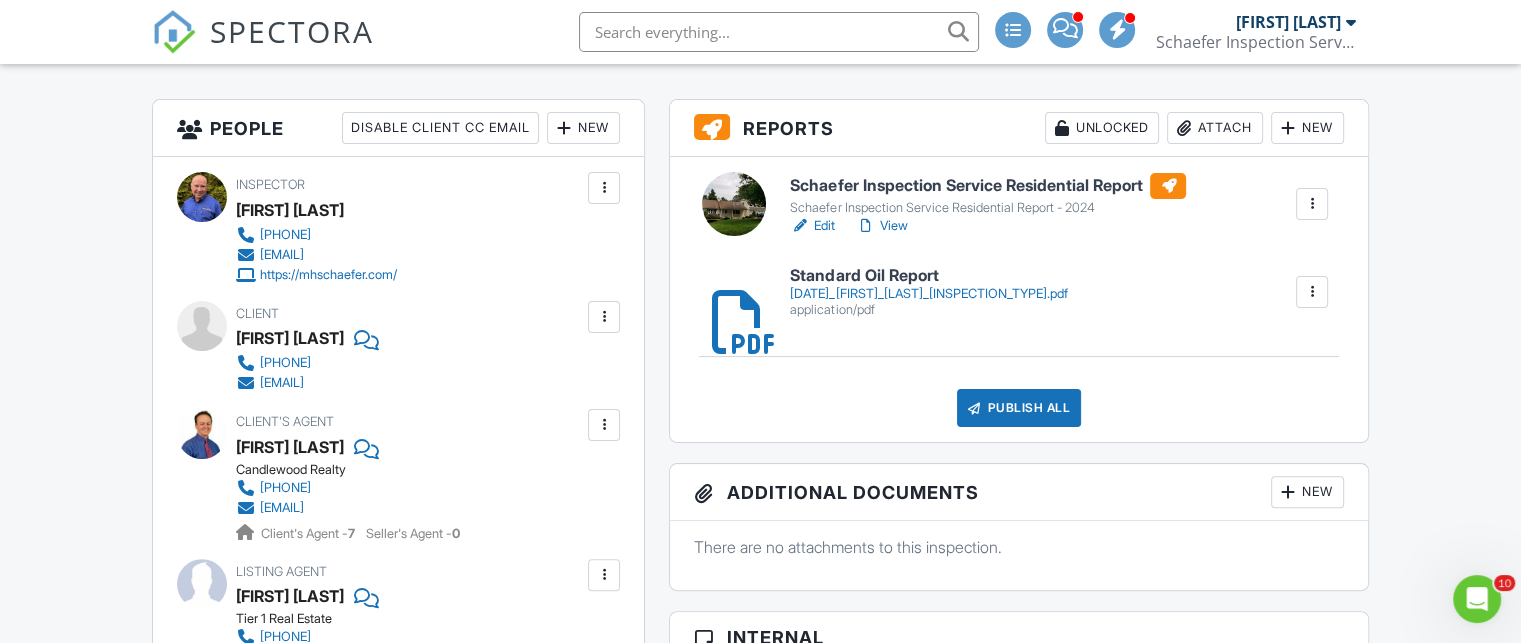 scroll, scrollTop: 500, scrollLeft: 0, axis: vertical 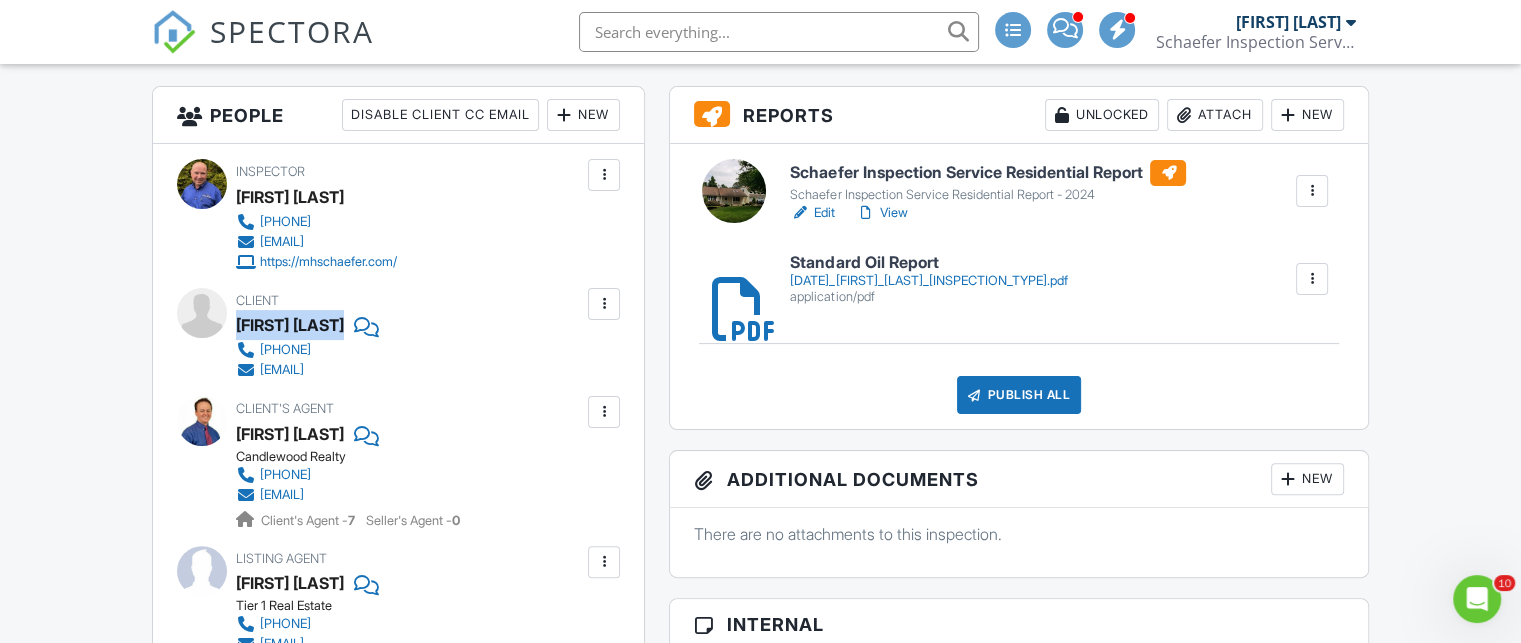 drag, startPoint x: 238, startPoint y: 322, endPoint x: 336, endPoint y: 320, distance: 98.02041 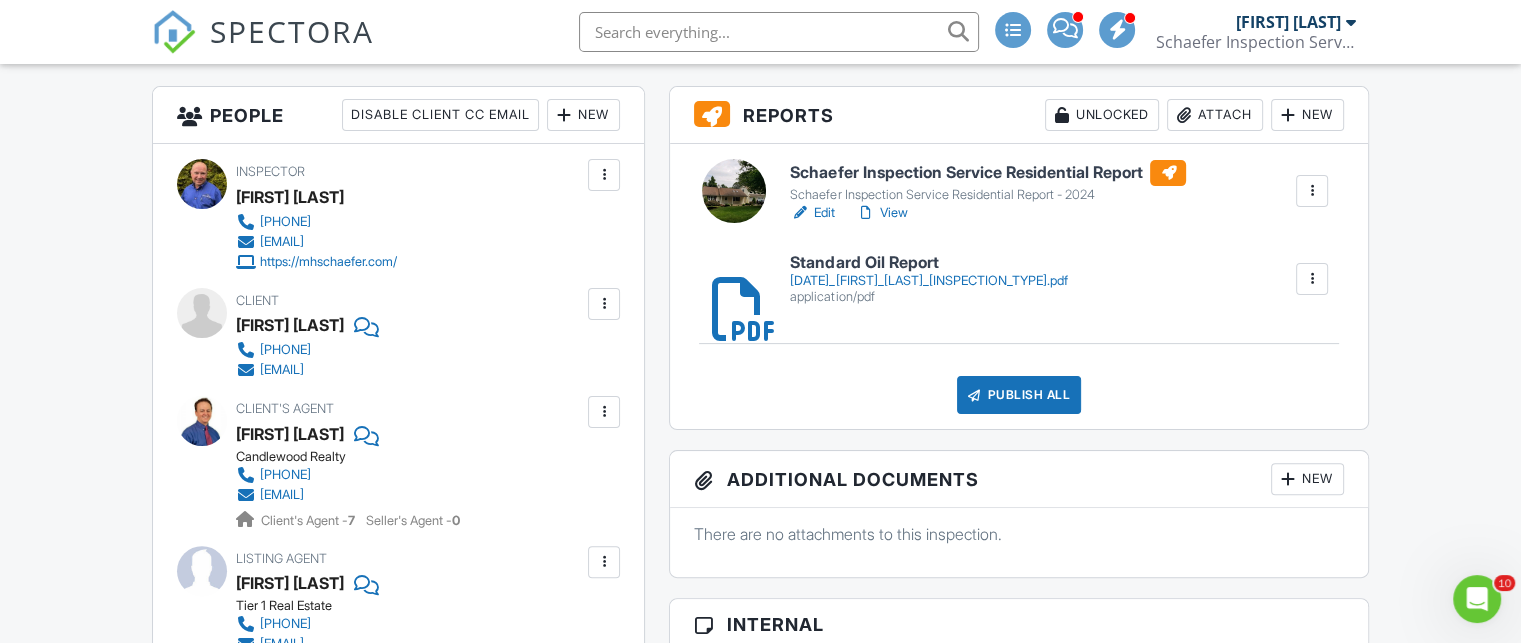 click on "Dashboard
Contacts
Settings
Support Center
Inspection Details
Client View
More
Property Details
Reschedule
Reorder / Copy
Share
Cancel
Delete
Print Order
Convert to V9
08/01/2025  2:00 pm
- 5:00 pm
2 Topsfield Rd
Bristol, CT 06010
Built
2000
1695
sq. ft.
basement
Lot Size
11761
sq.ft.
2
bedrooms
4.0
bathrooms
+ −  Leaflet   |   © MapTiler   © OpenStreetMap contributors
All emails and texts are disabled for this inspection!
All emails and texts have been disabled for this inspection. This may have happened due to someone manually disabling them or this inspection being unconfirmed when it was scheduled. To re-enable emails and texts for this inspection, click the button below.
Turn on emails and texts" at bounding box center [760, 1797] 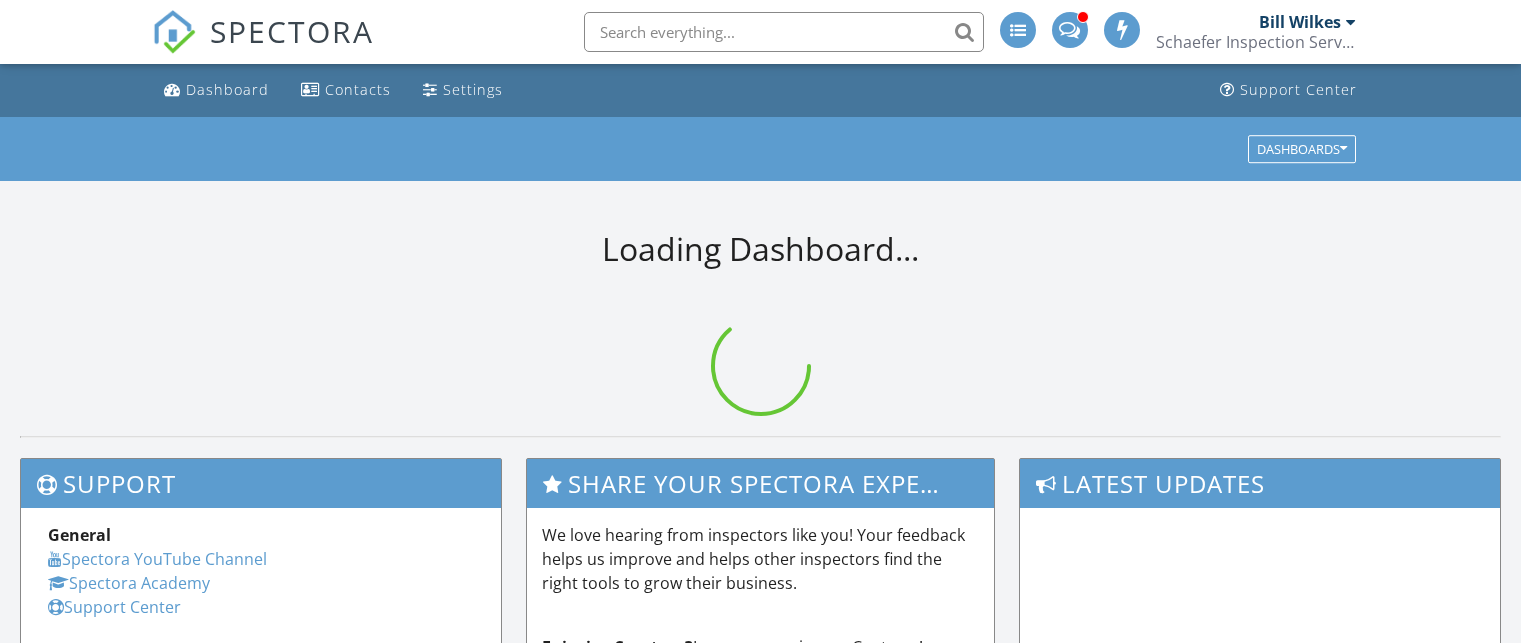 scroll, scrollTop: 0, scrollLeft: 0, axis: both 